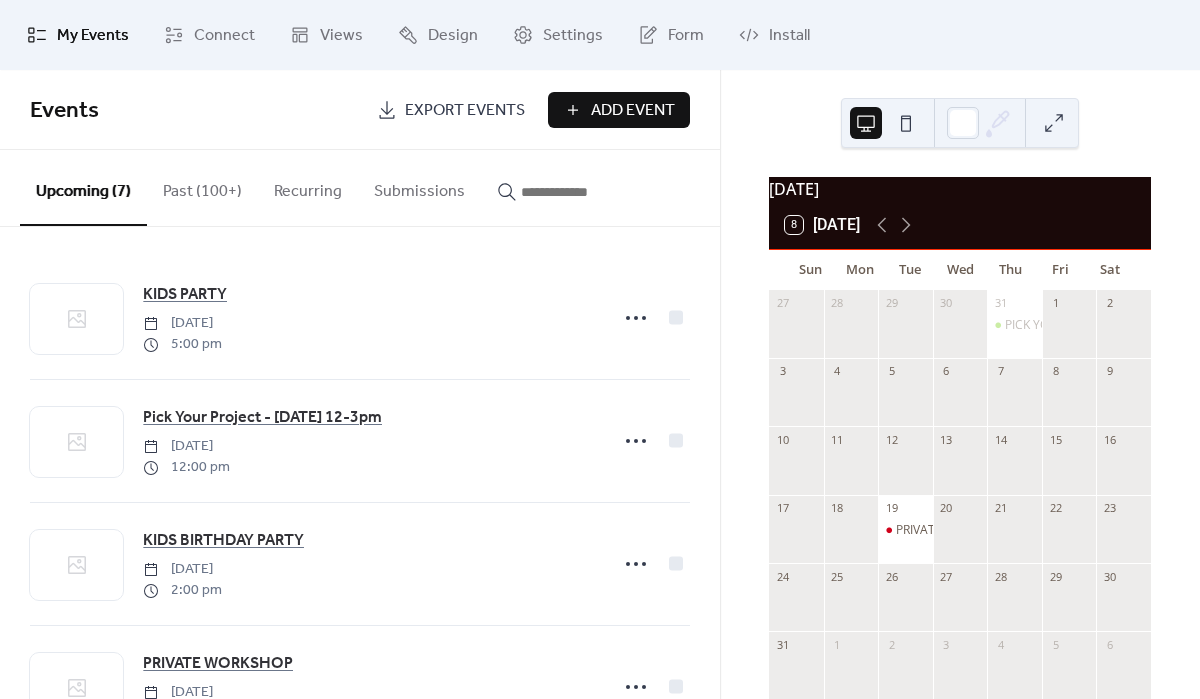 scroll, scrollTop: 0, scrollLeft: 0, axis: both 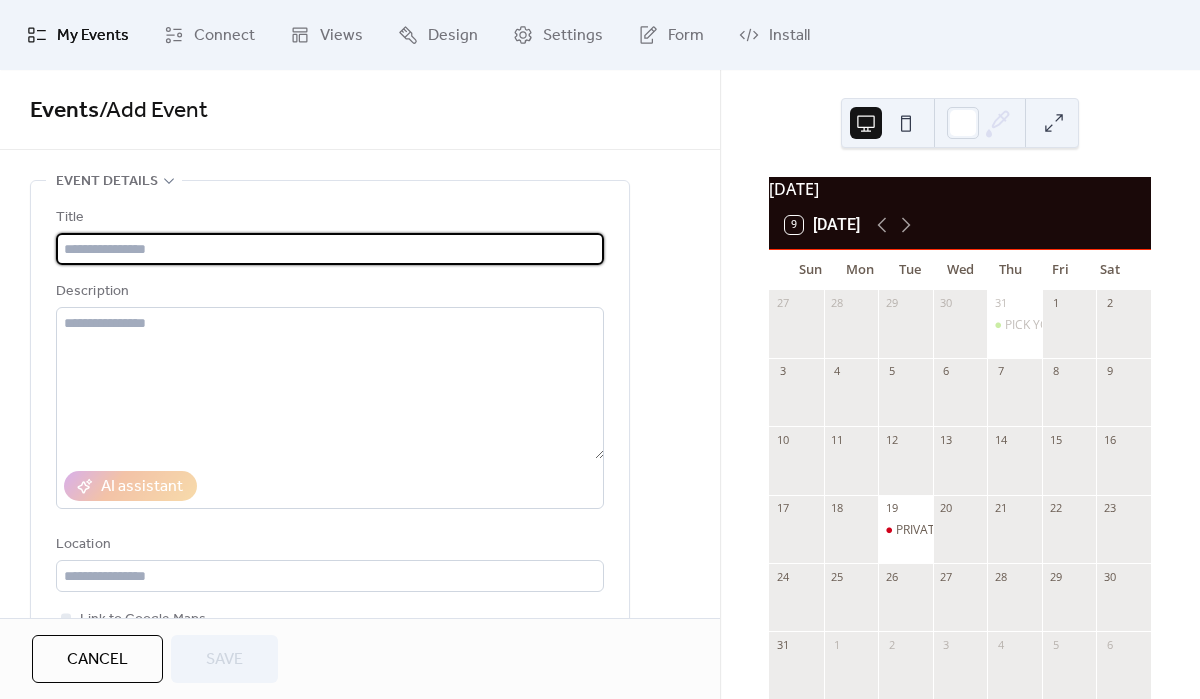 click at bounding box center [330, 249] 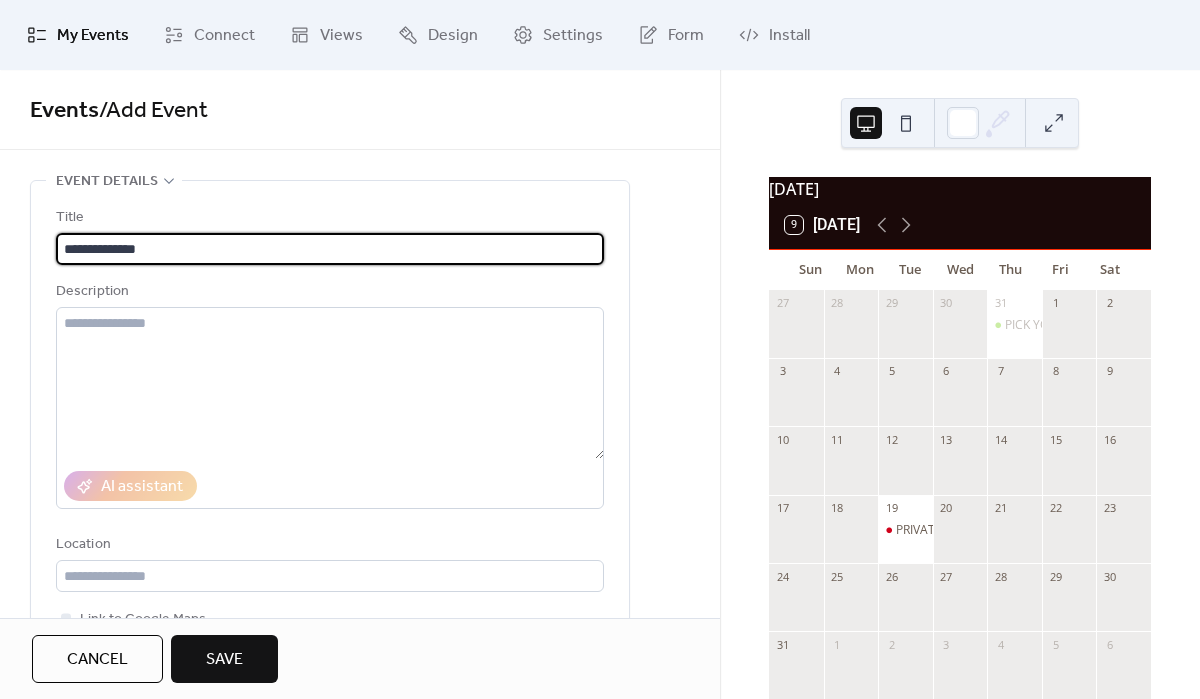 type on "**********" 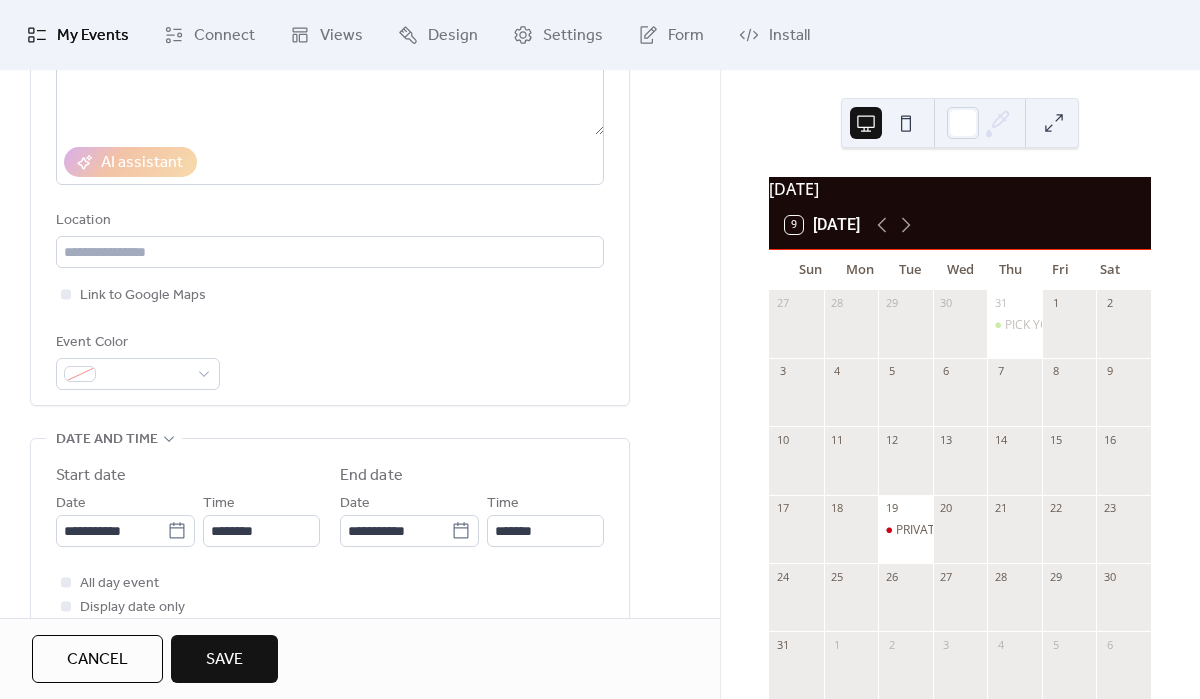 scroll, scrollTop: 400, scrollLeft: 0, axis: vertical 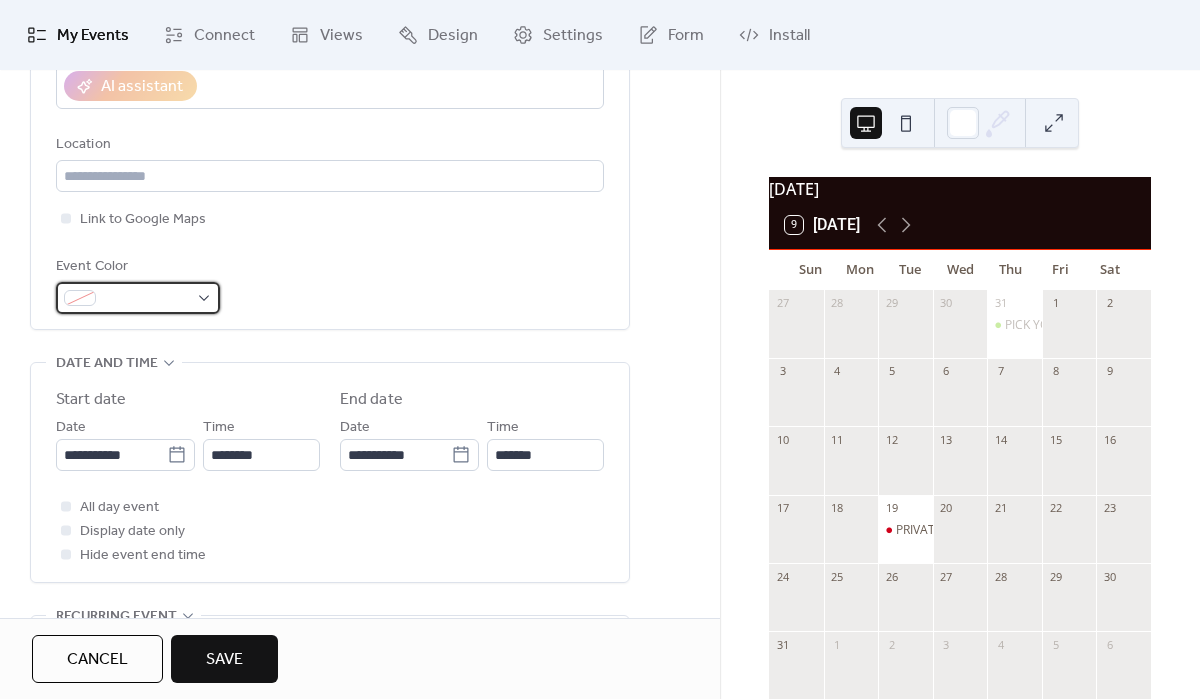 click at bounding box center [138, 298] 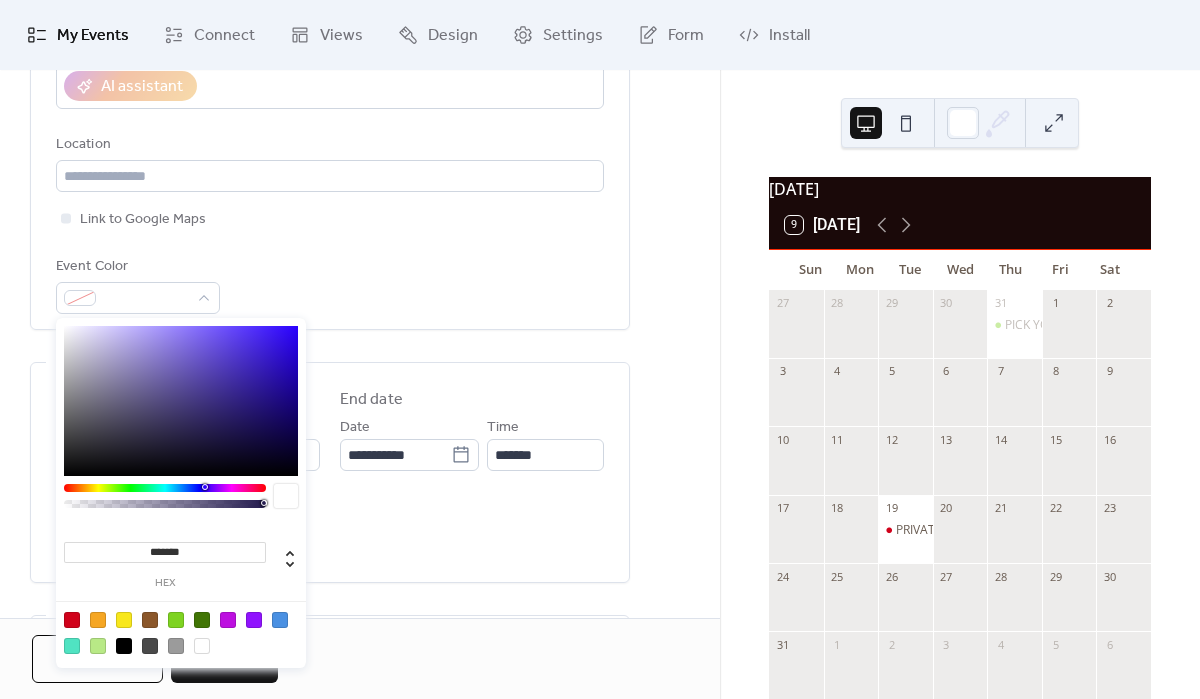 click at bounding box center (72, 620) 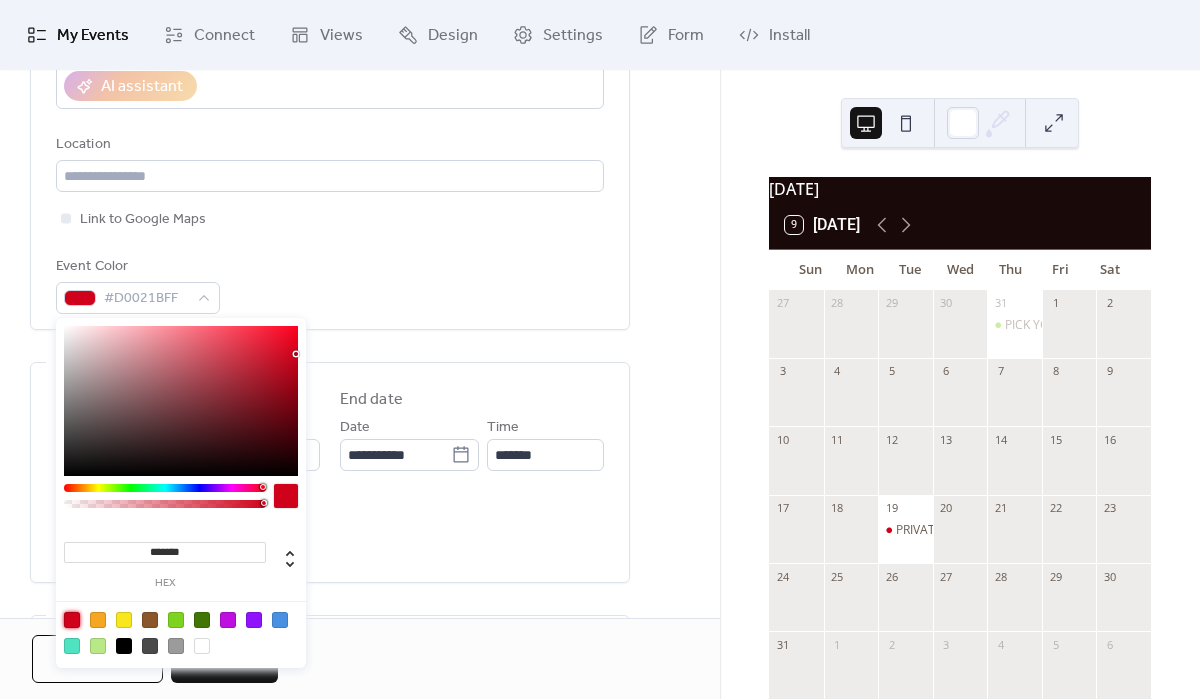 click at bounding box center [72, 620] 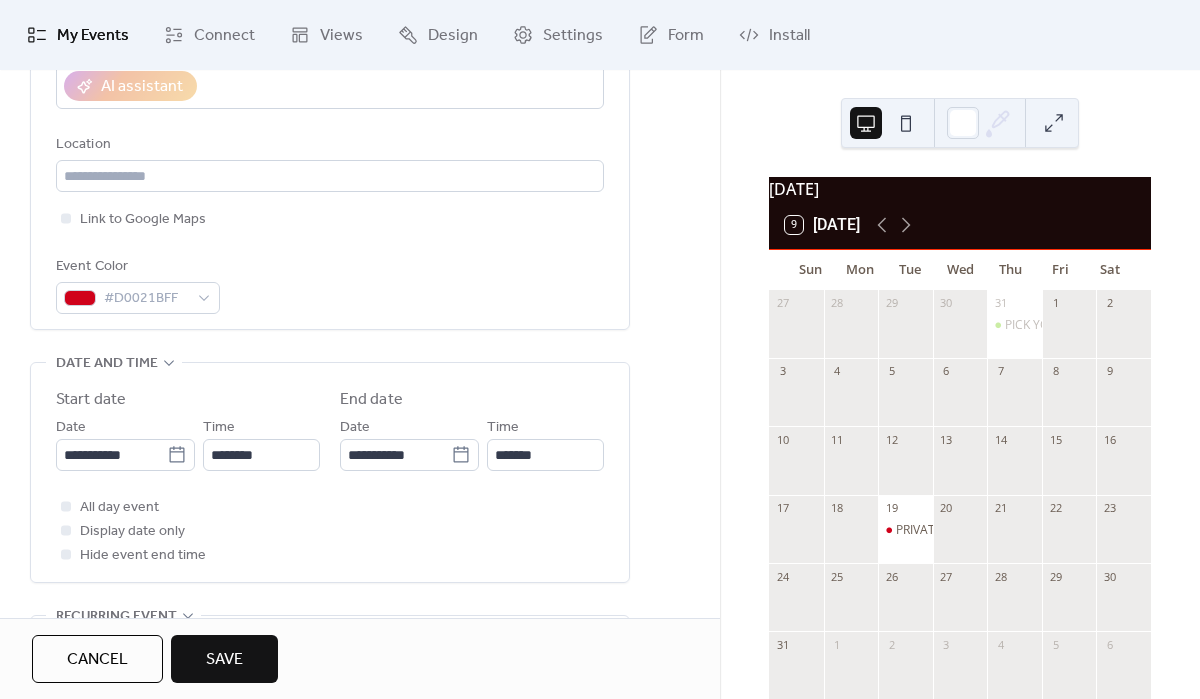 click on "**********" at bounding box center [360, 507] 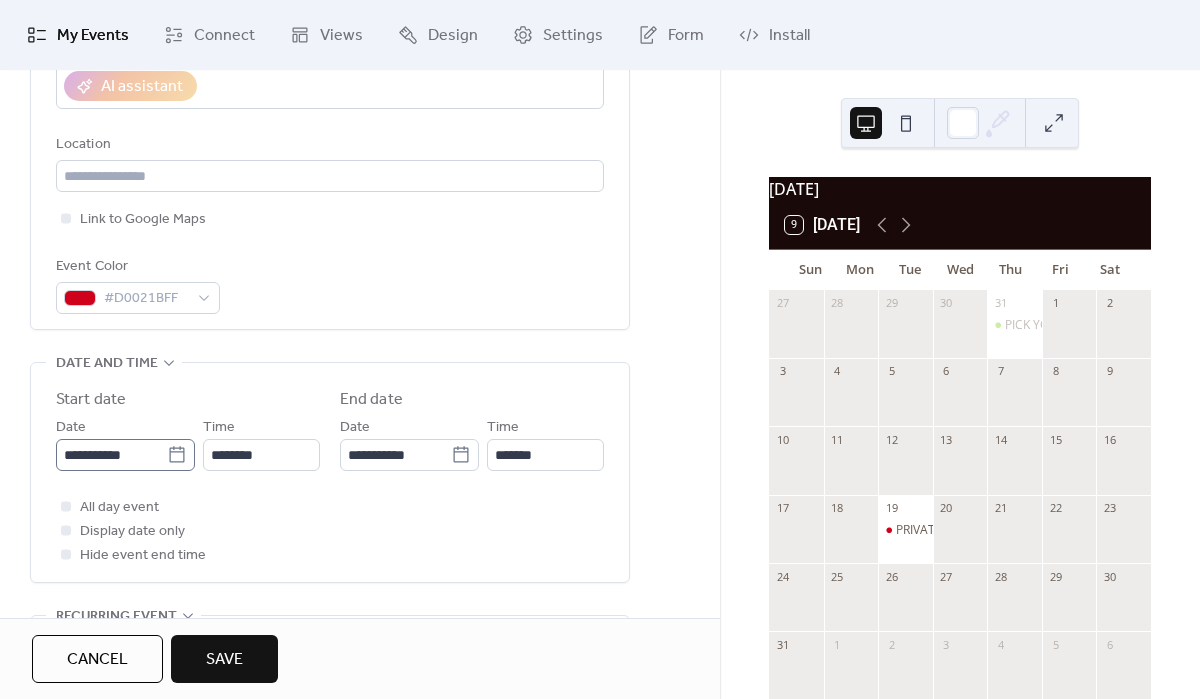click 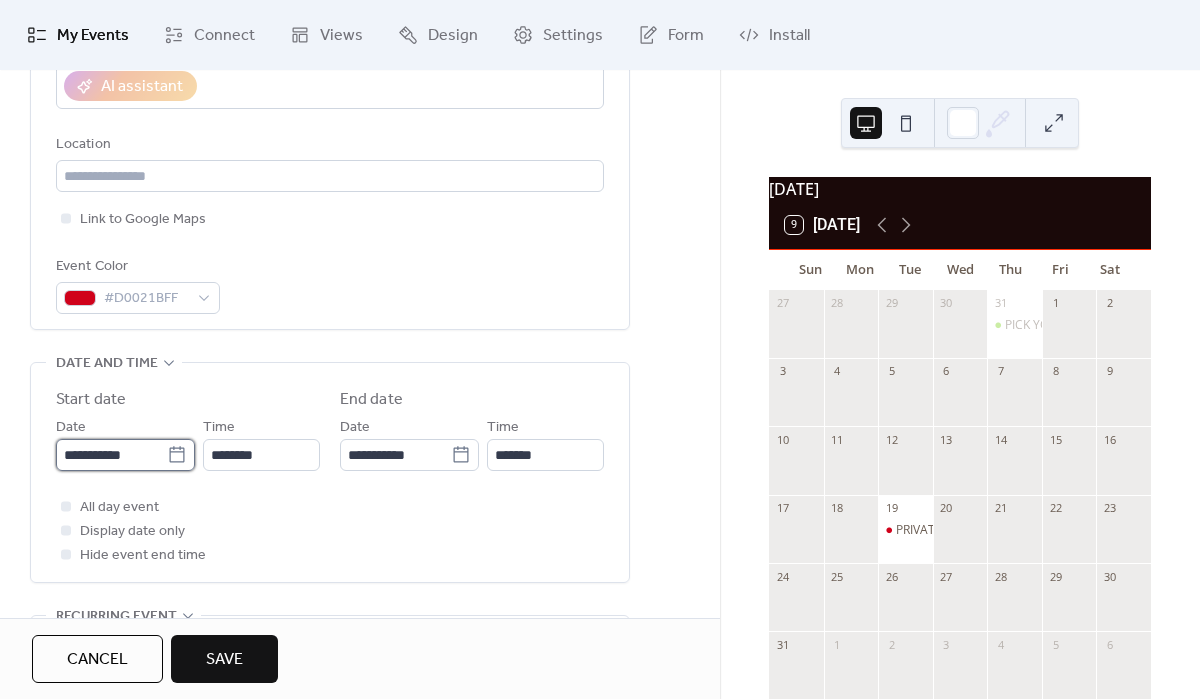 click on "**********" at bounding box center (111, 455) 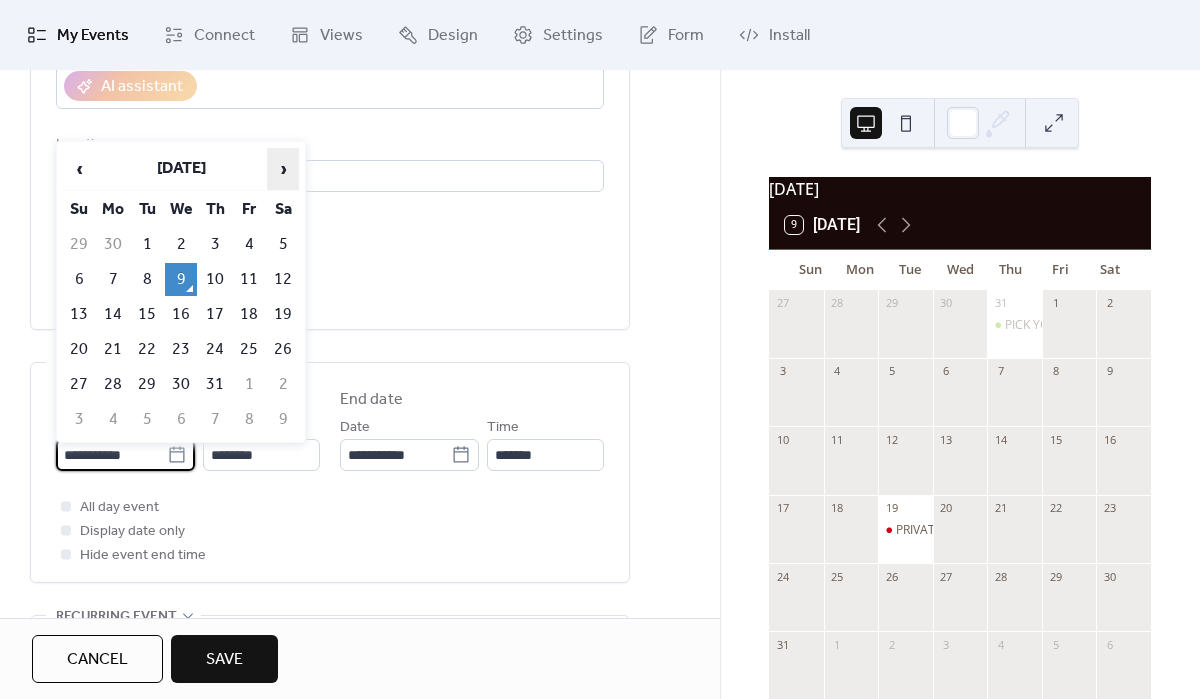 click on "›" at bounding box center (283, 169) 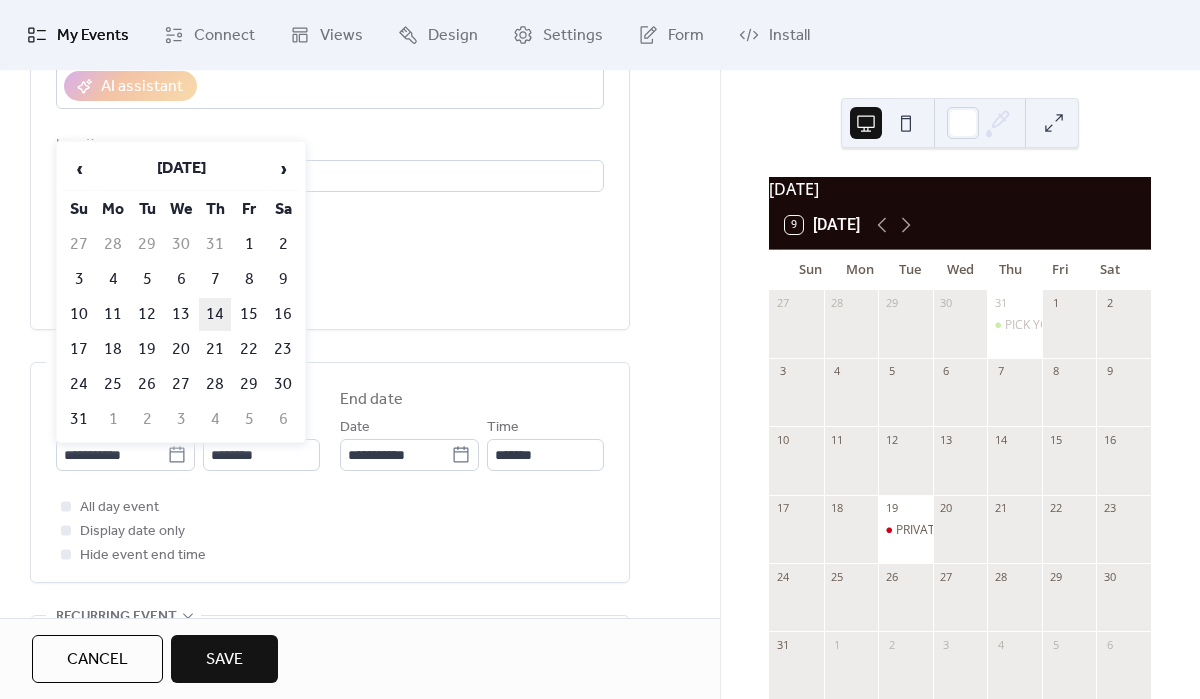 click on "14" at bounding box center [215, 314] 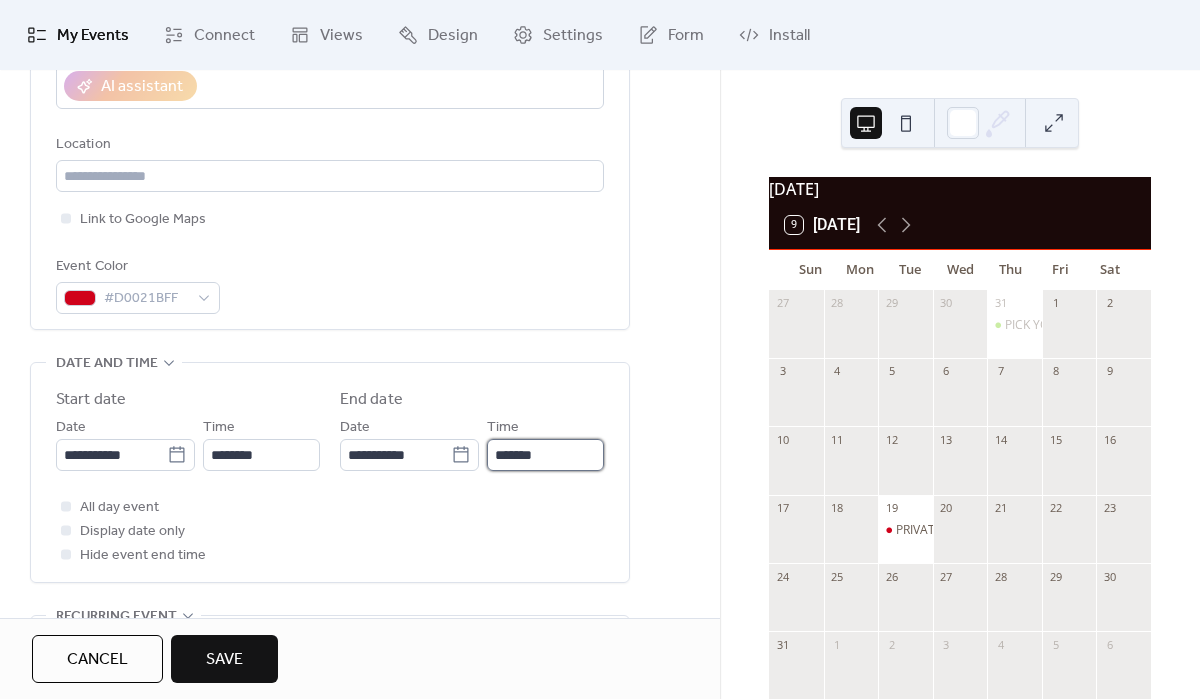 click on "*******" at bounding box center [545, 455] 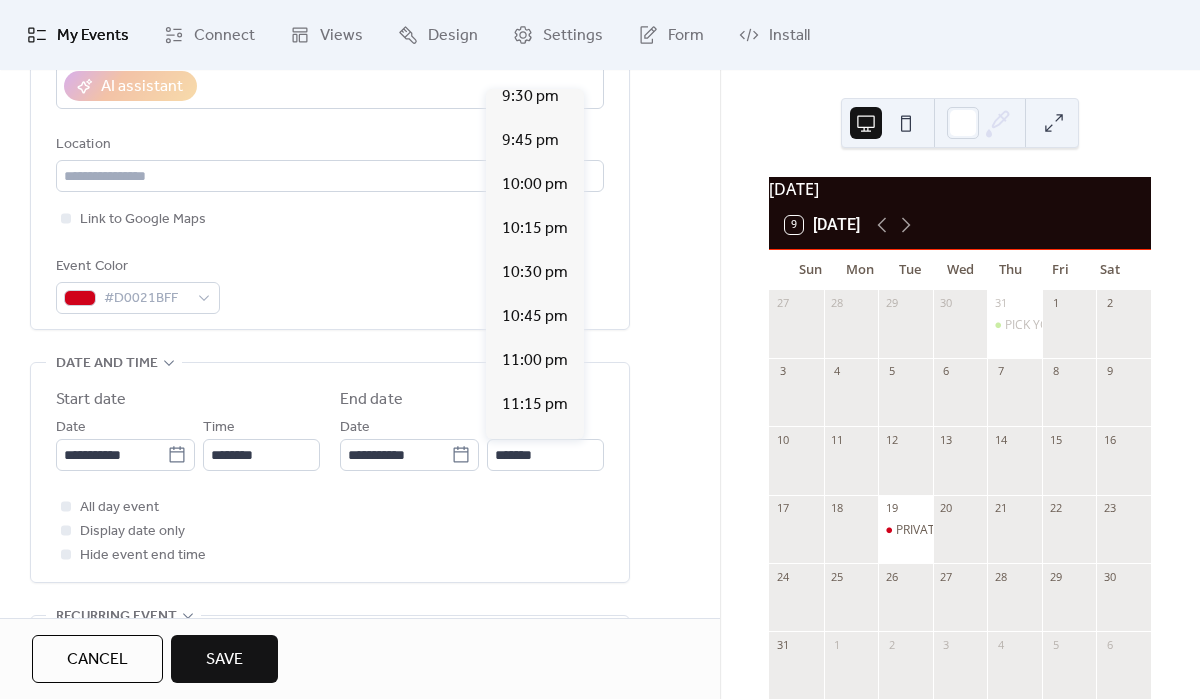 scroll, scrollTop: 1647, scrollLeft: 0, axis: vertical 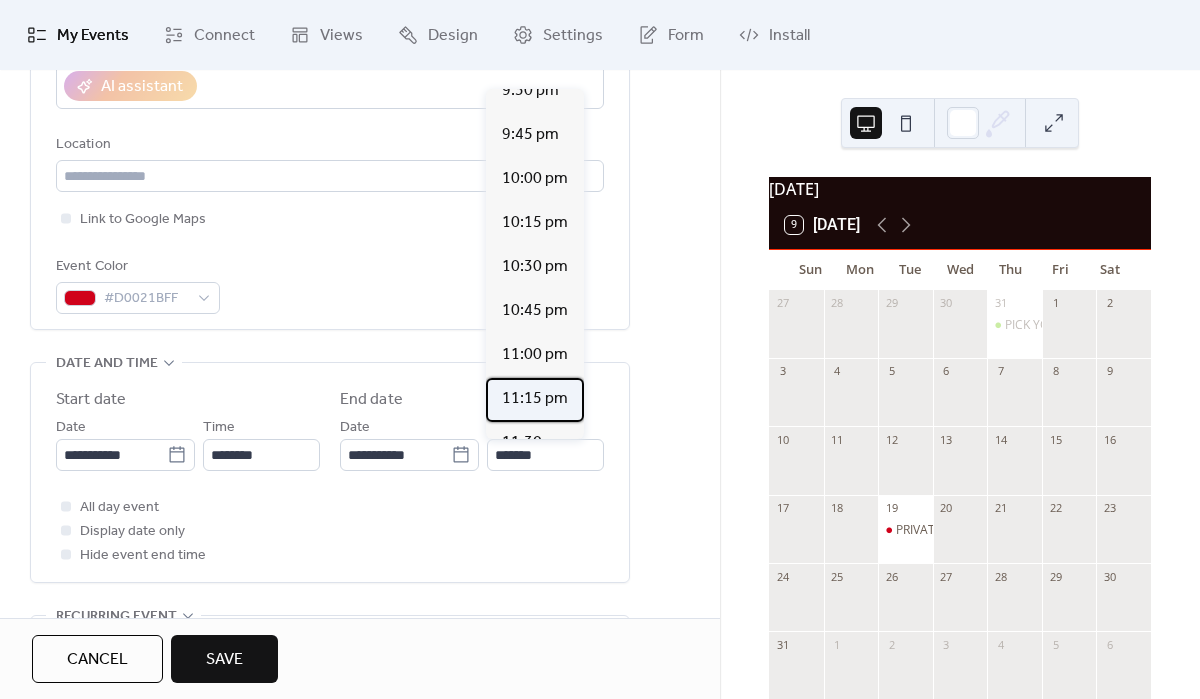 click on "11:15 pm" at bounding box center [535, 399] 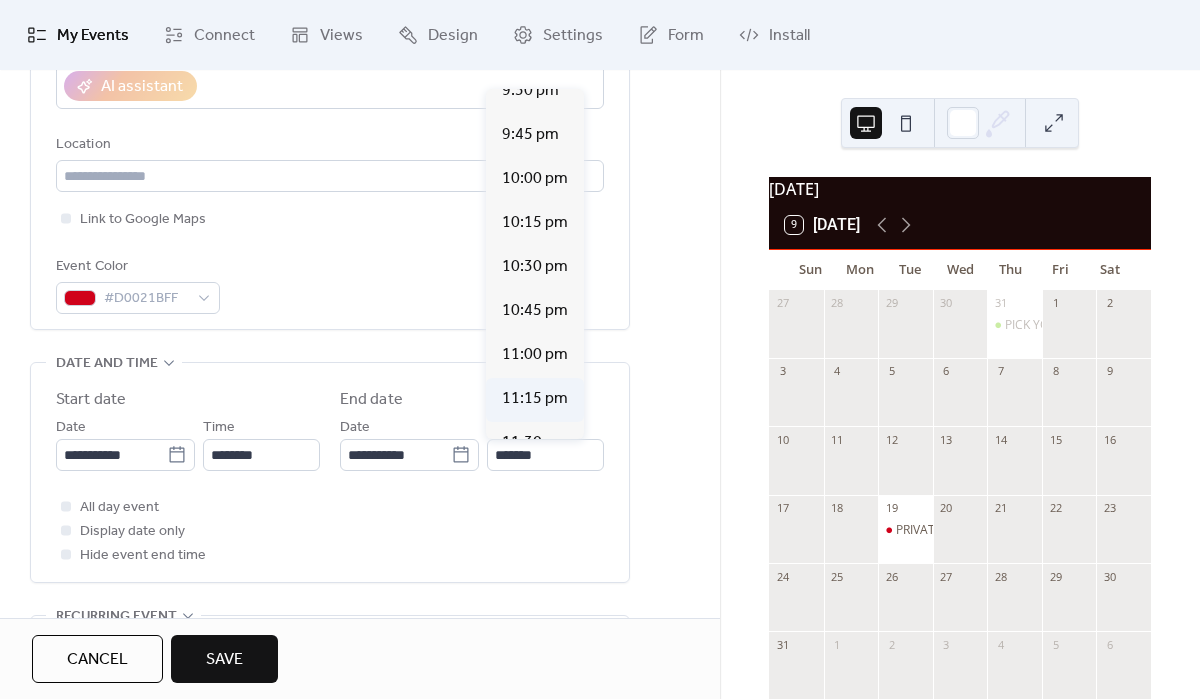 type on "********" 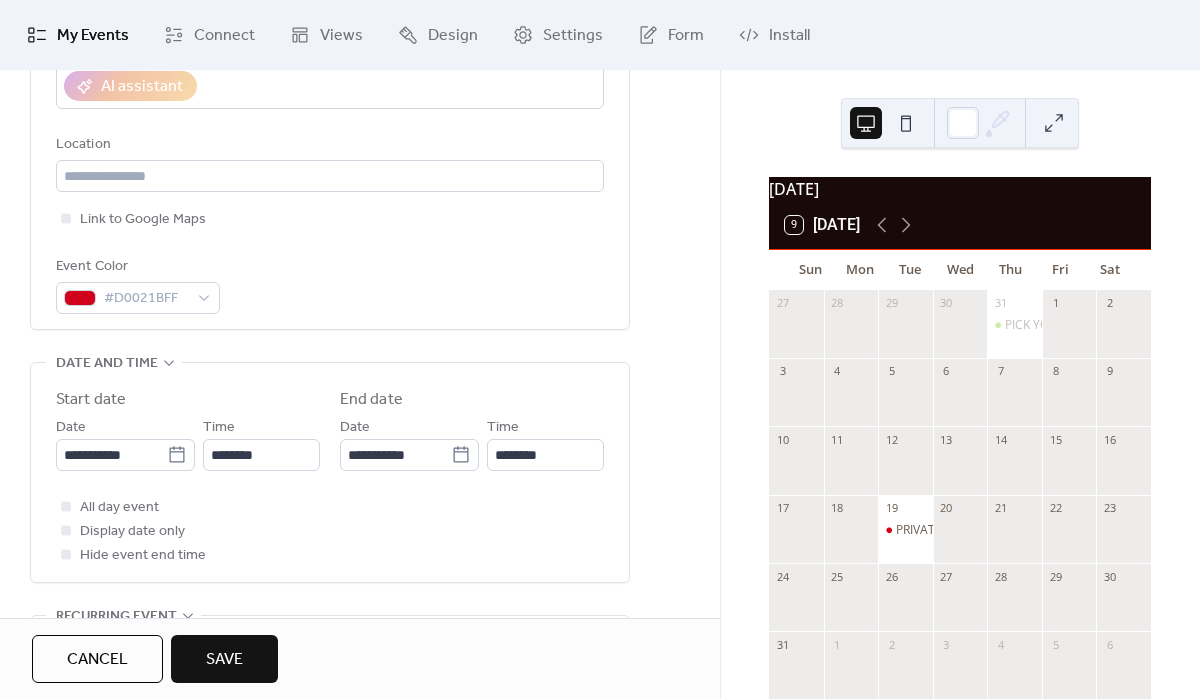 click on "Save" at bounding box center (224, 660) 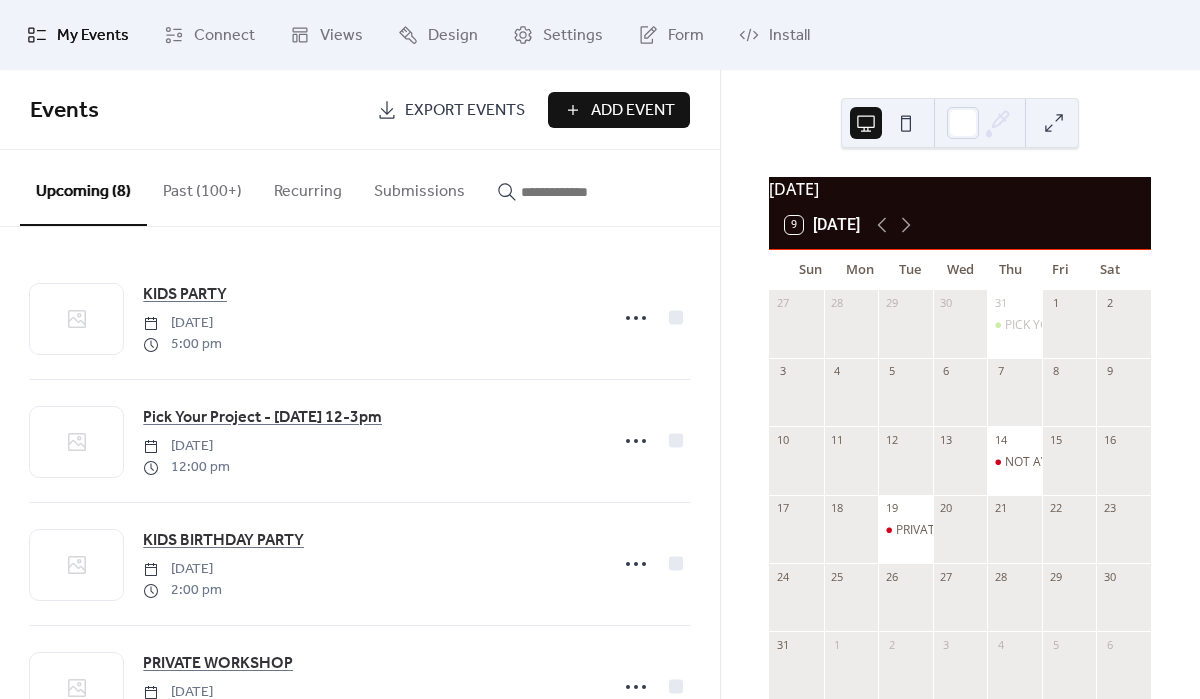click on "Add Event" at bounding box center [633, 111] 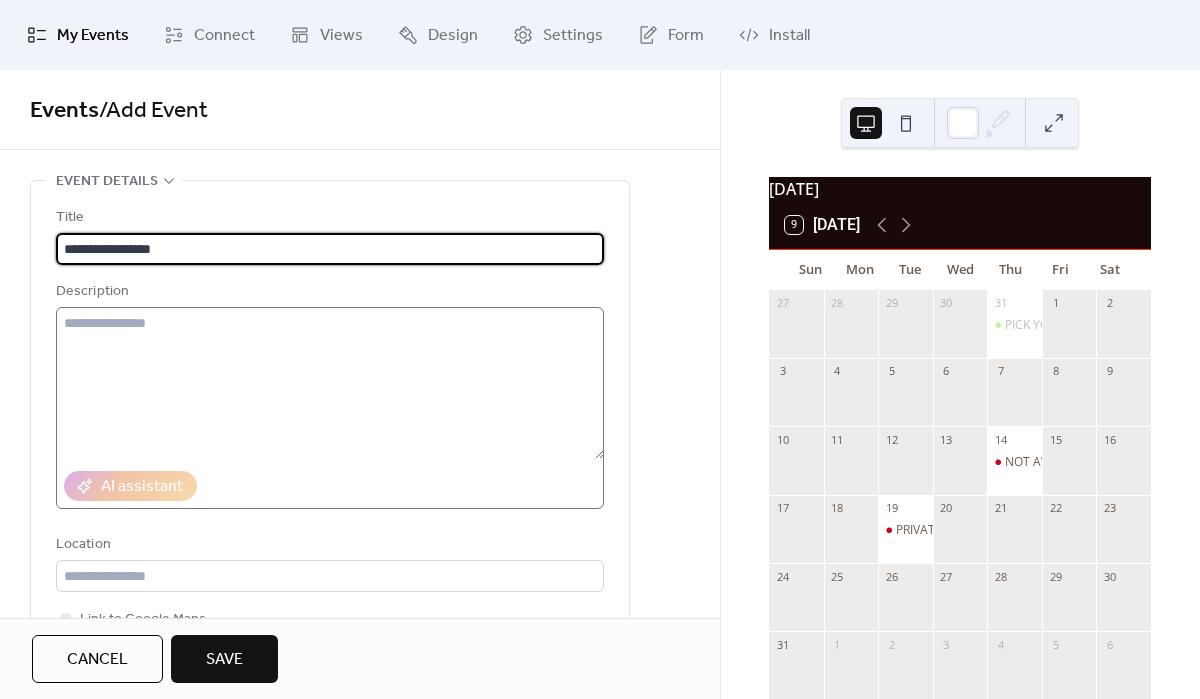 type on "**********" 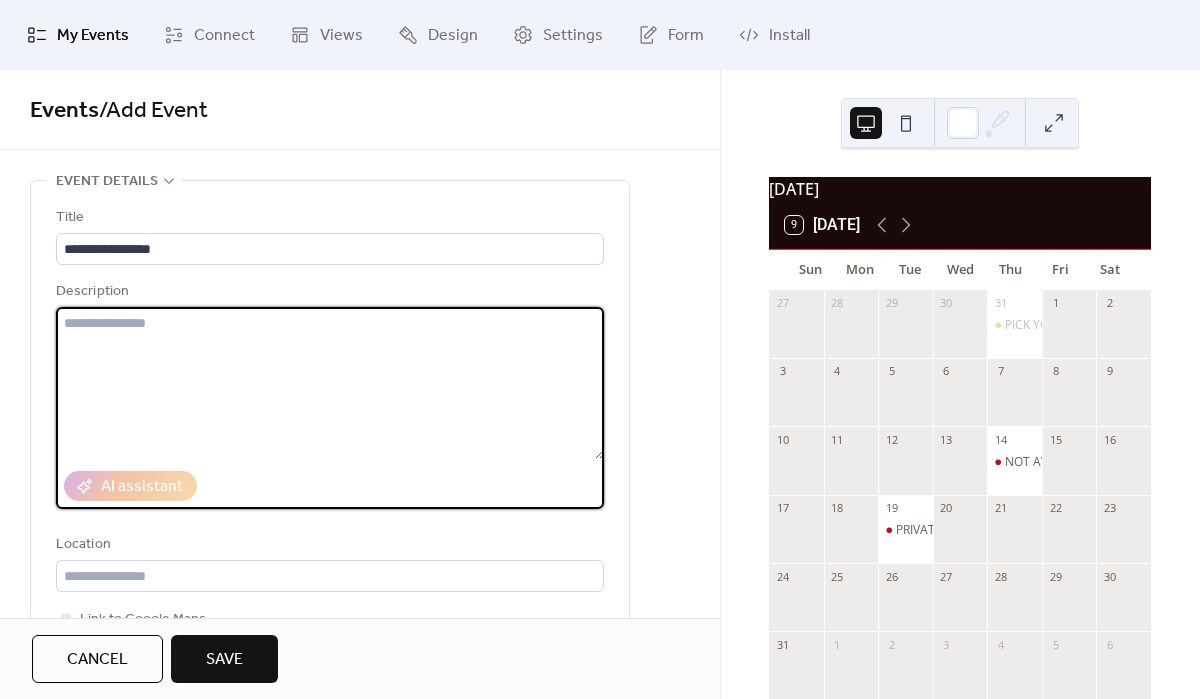click at bounding box center [330, 383] 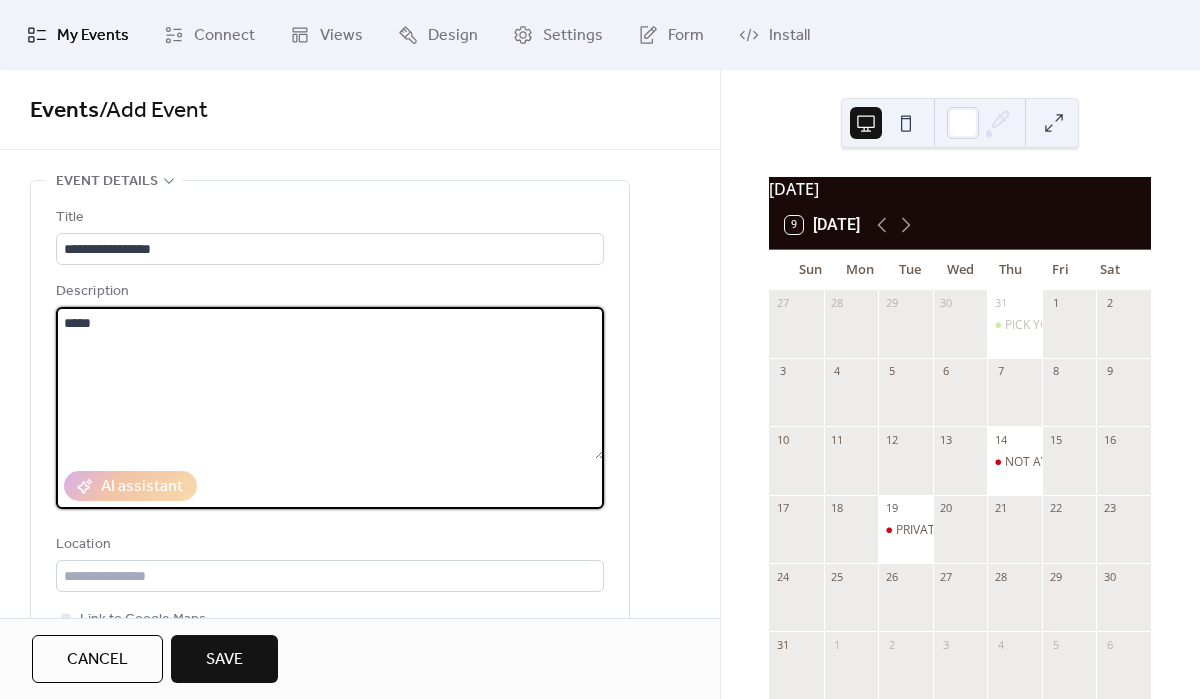 type on "*****" 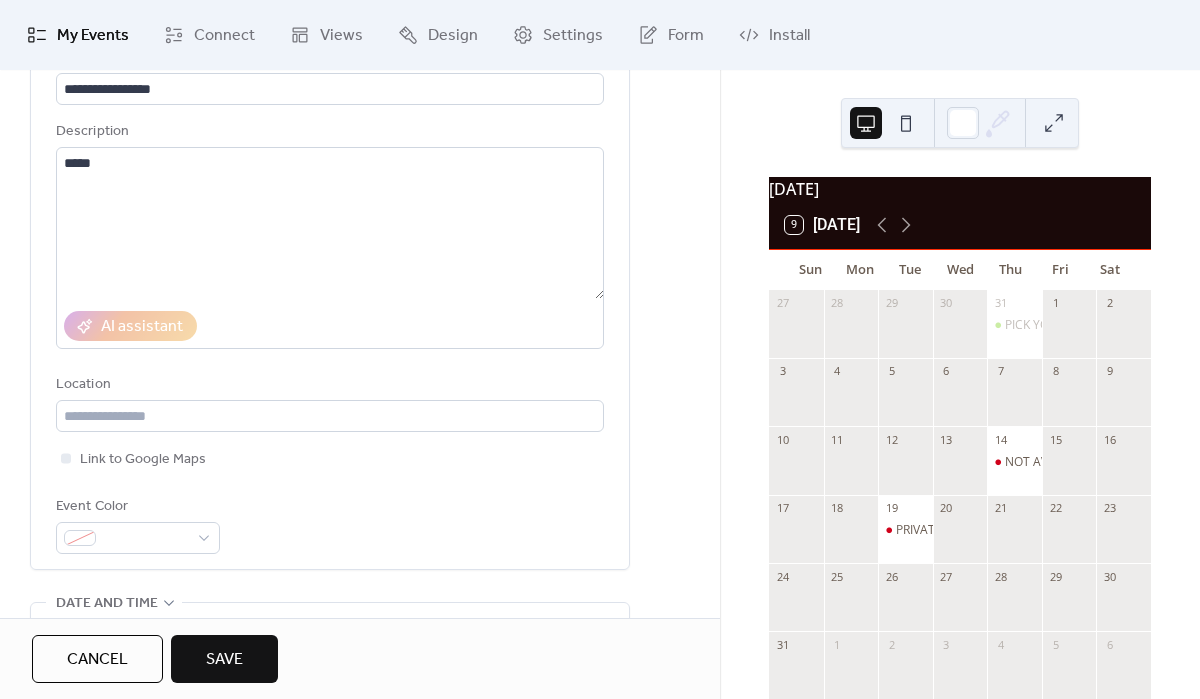 scroll, scrollTop: 200, scrollLeft: 0, axis: vertical 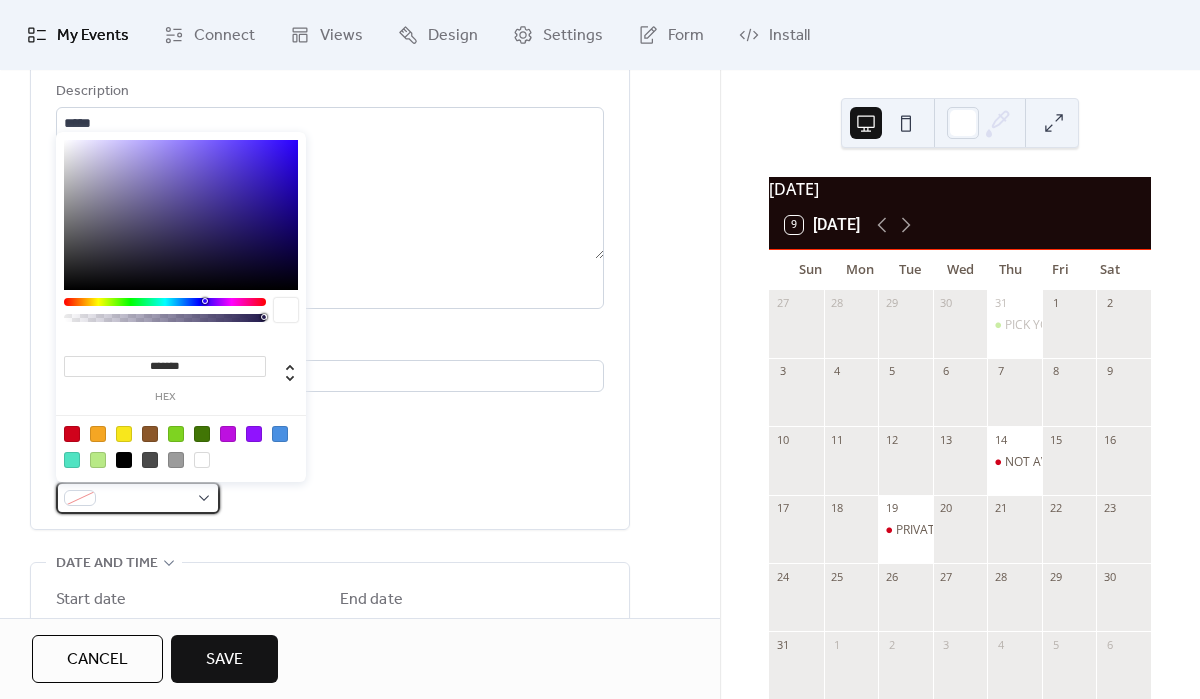 click at bounding box center (138, 498) 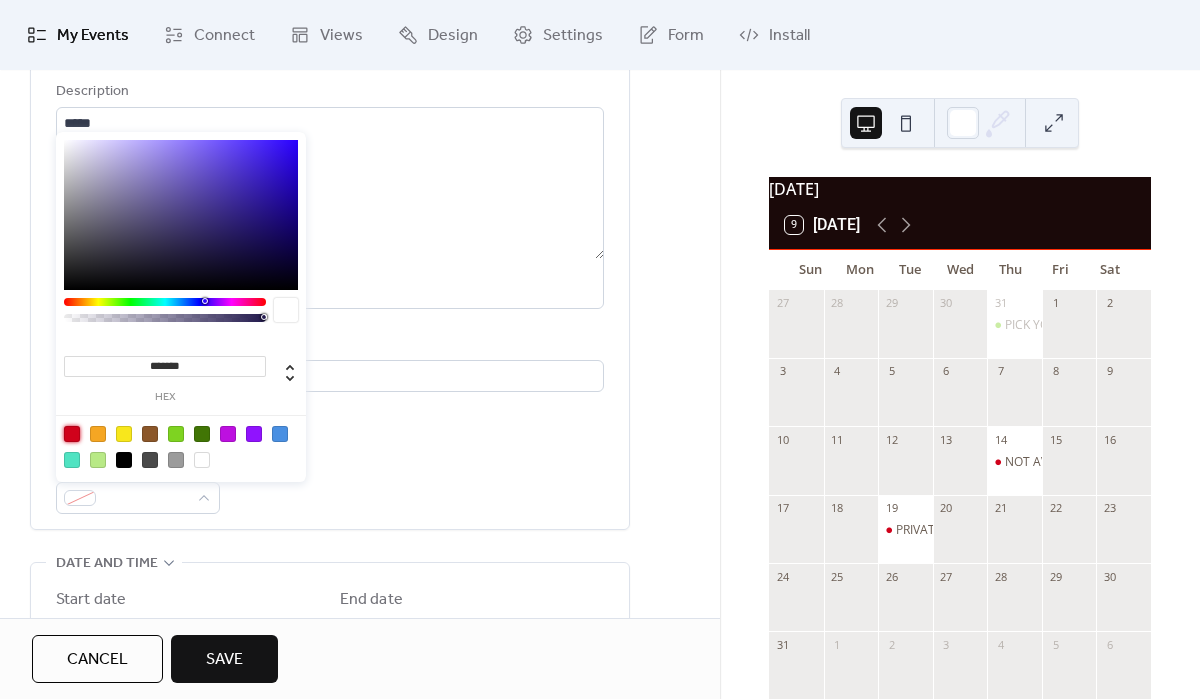 click at bounding box center (72, 434) 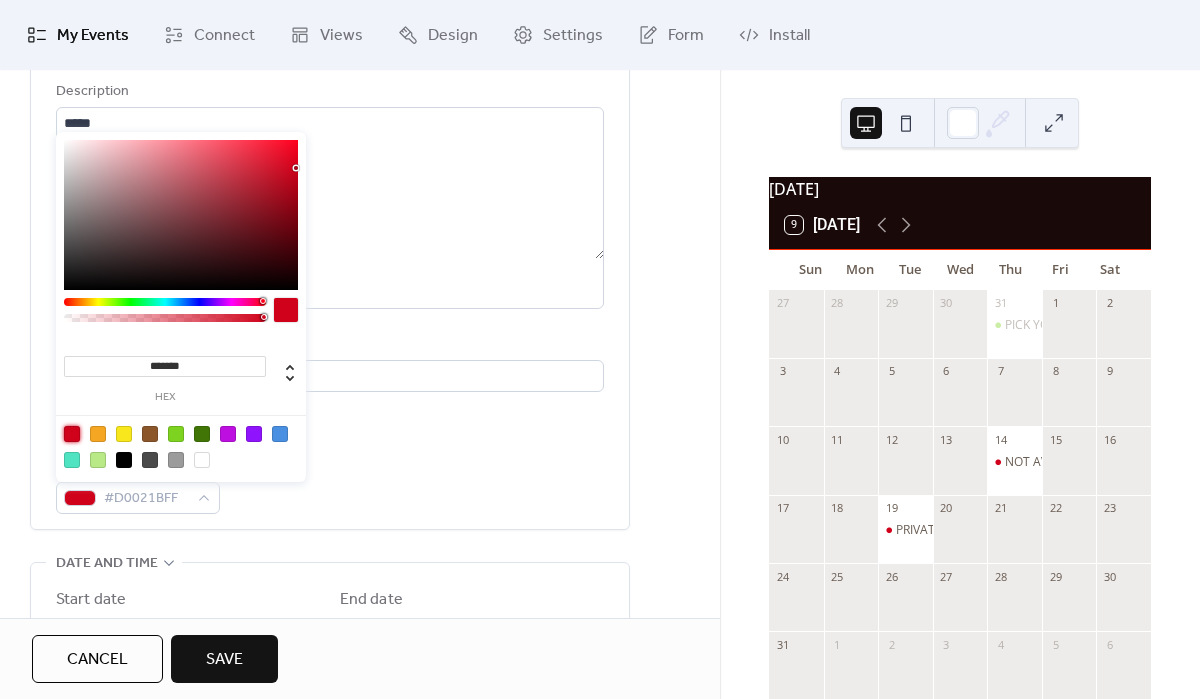 click on "**********" at bounding box center (360, 707) 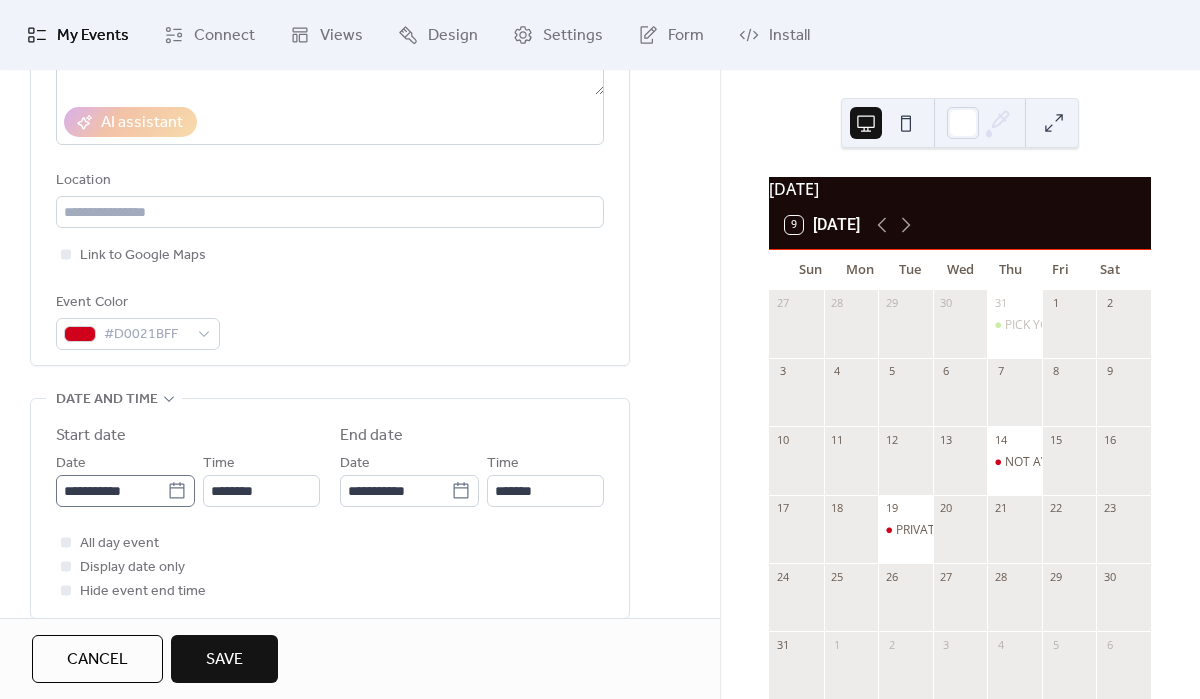 scroll, scrollTop: 400, scrollLeft: 0, axis: vertical 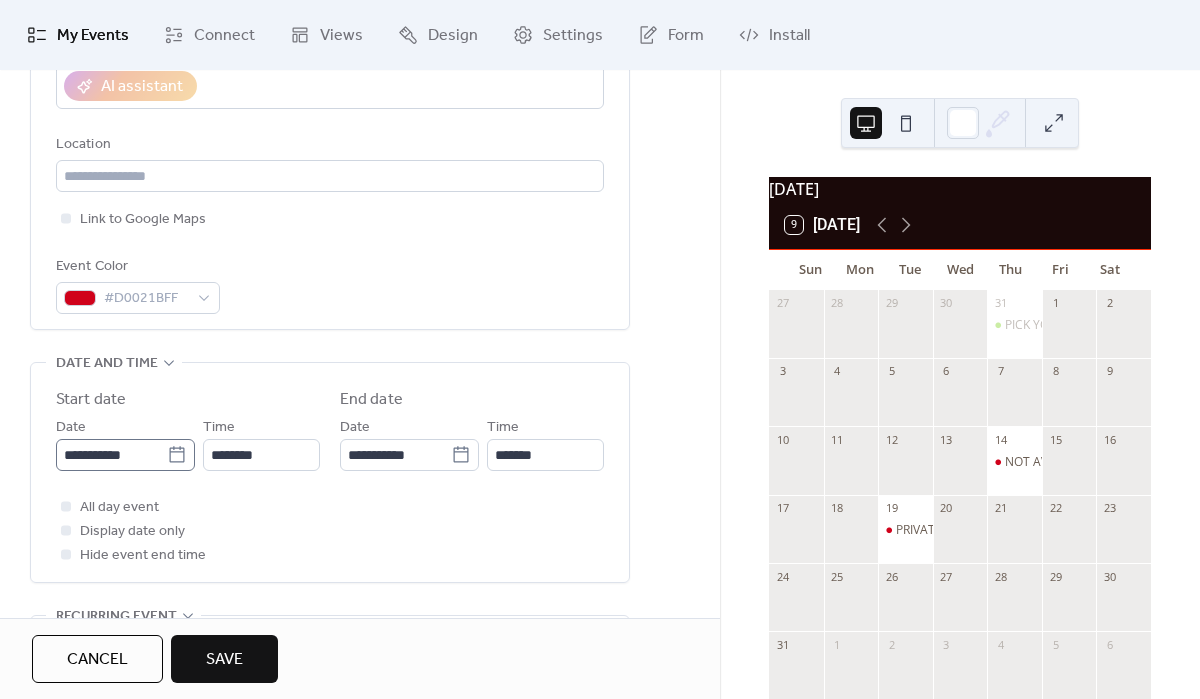 click 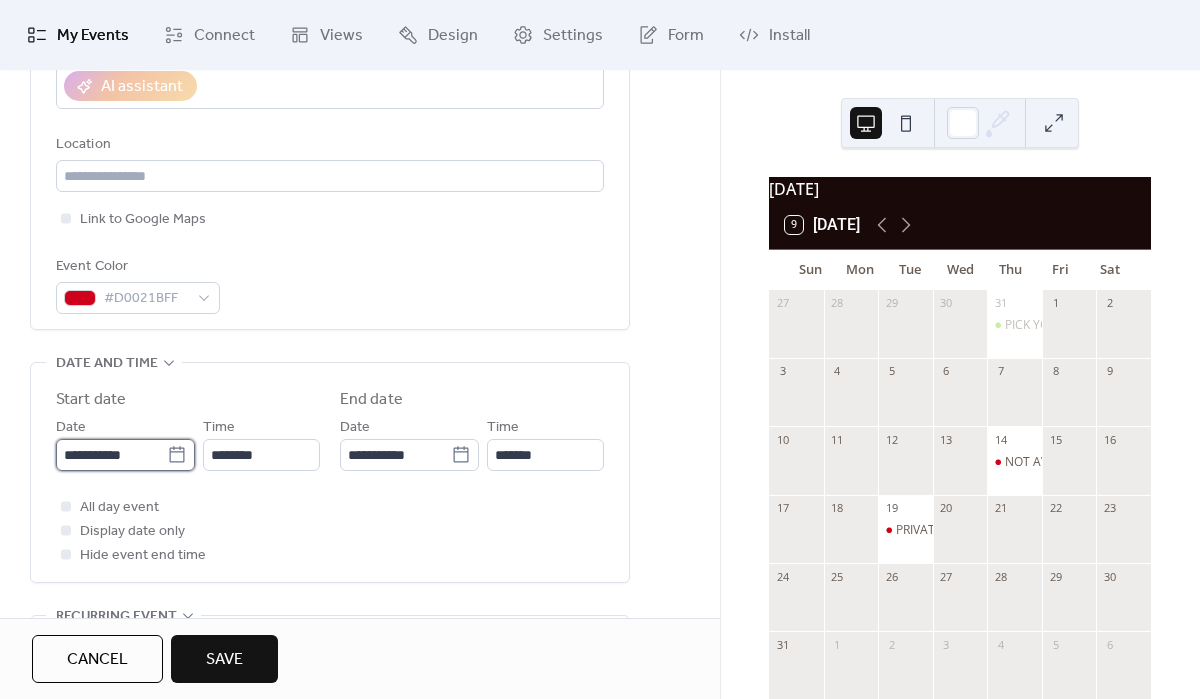 click on "**********" at bounding box center [111, 455] 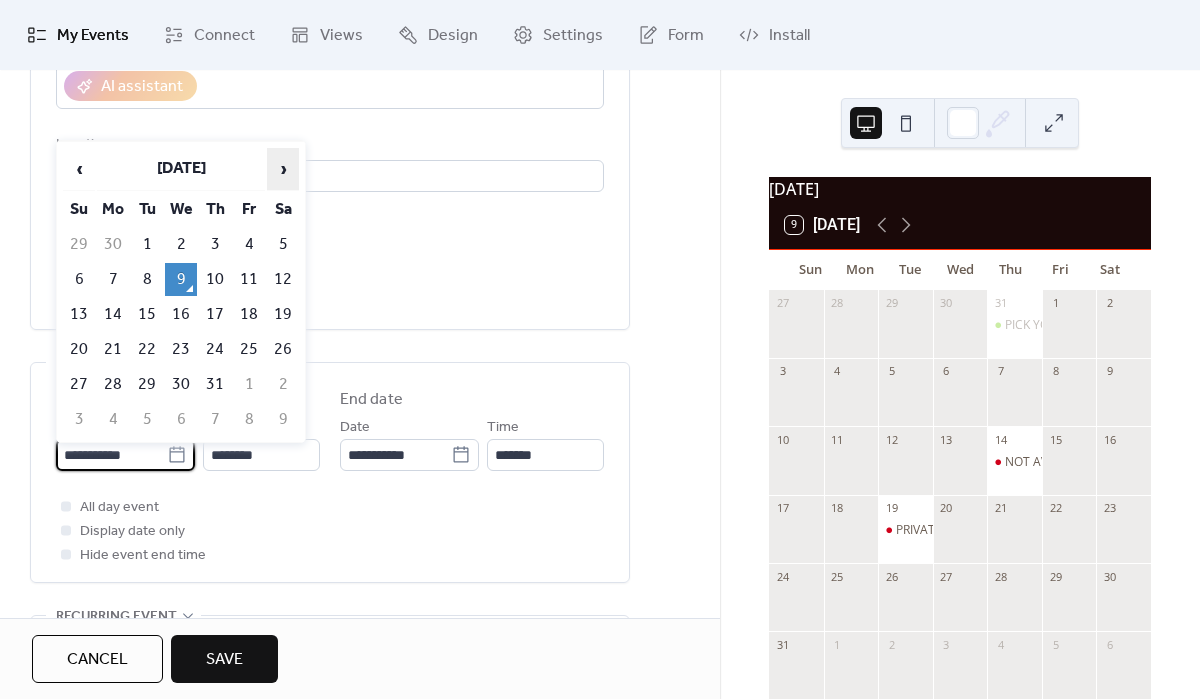 click on "›" at bounding box center [283, 169] 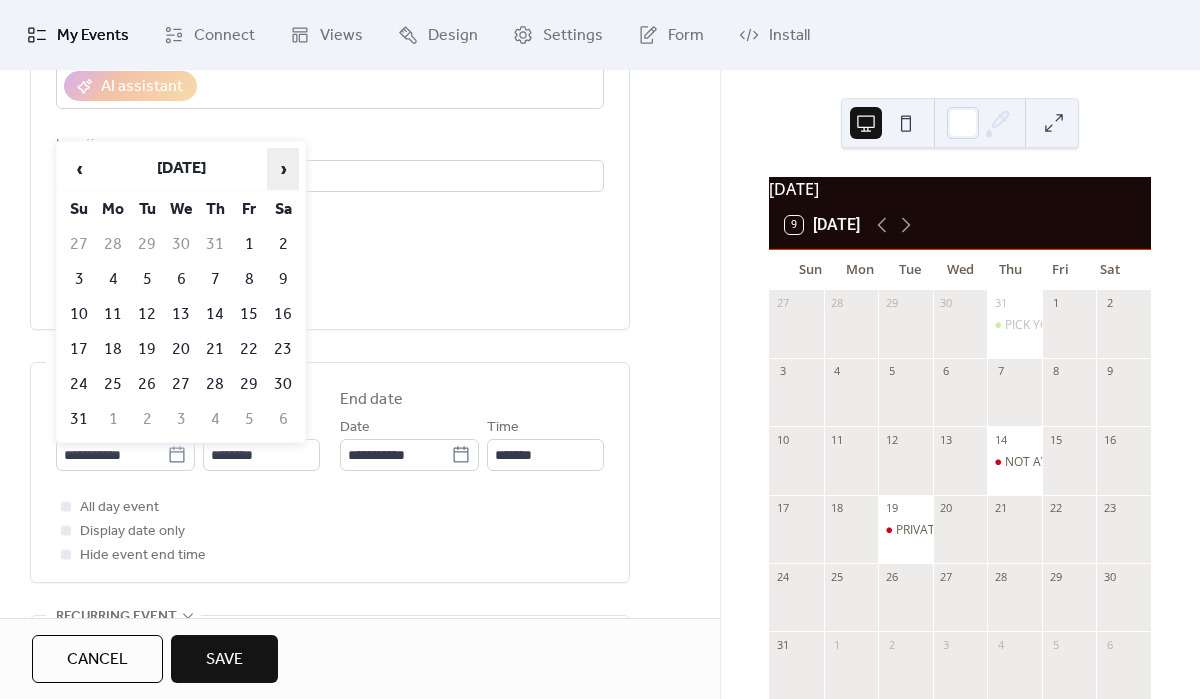 click on "›" at bounding box center [283, 169] 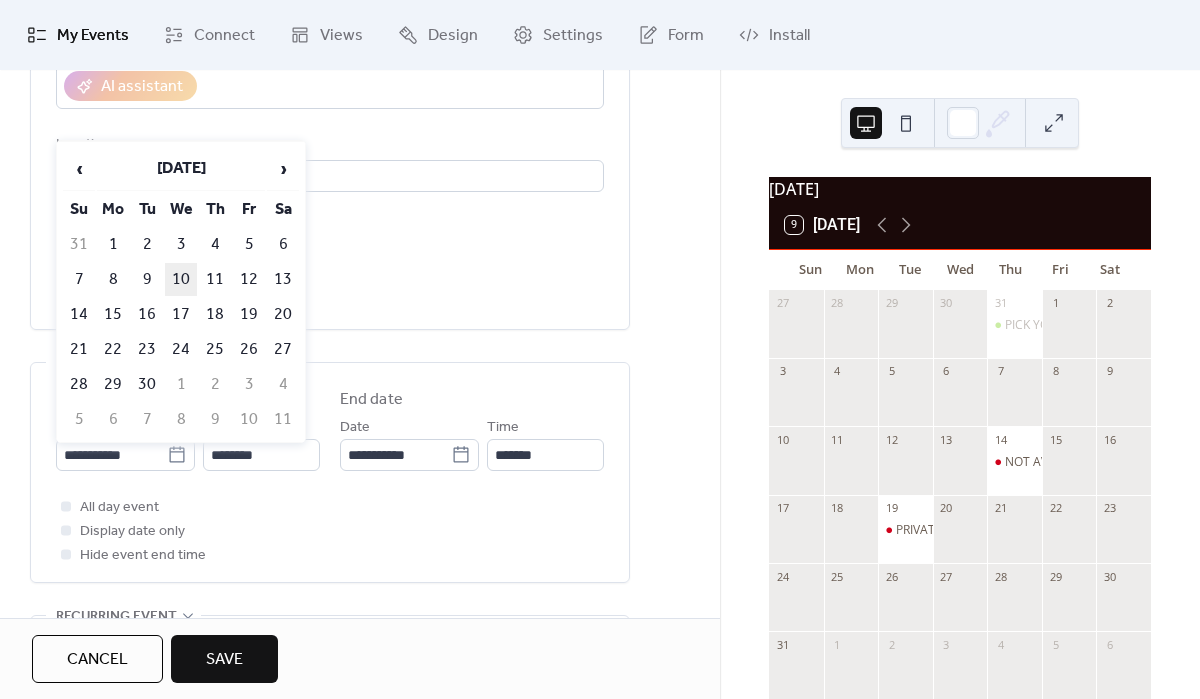 click on "10" at bounding box center [181, 279] 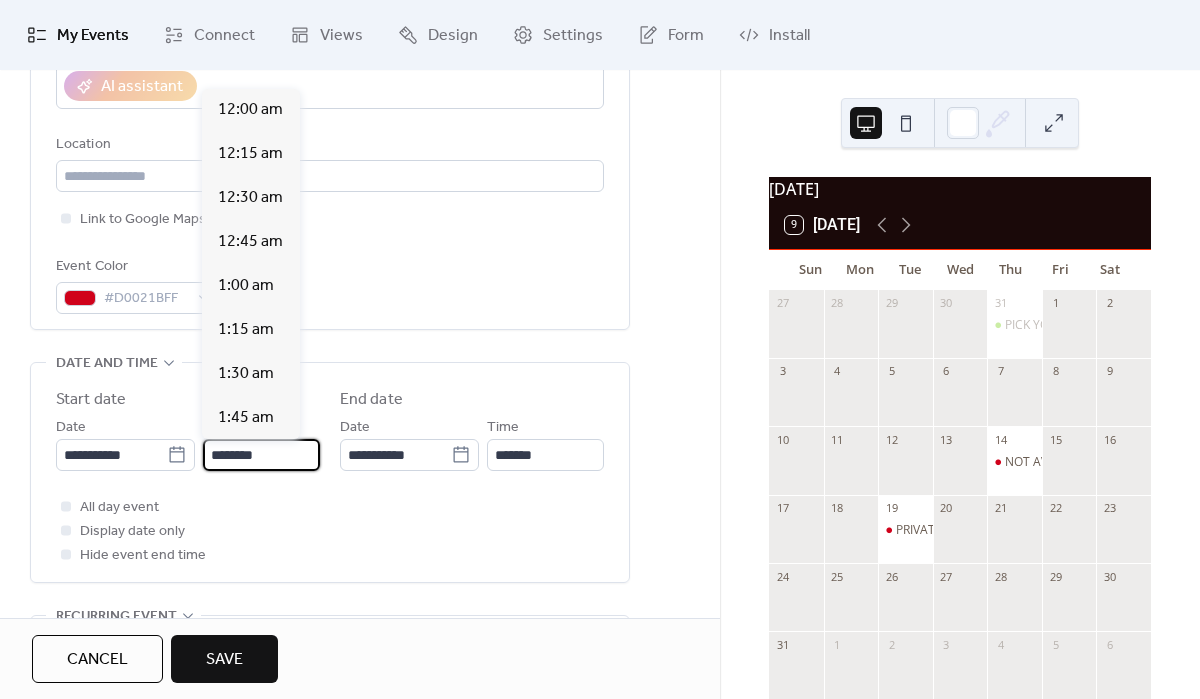 click on "********" at bounding box center (261, 455) 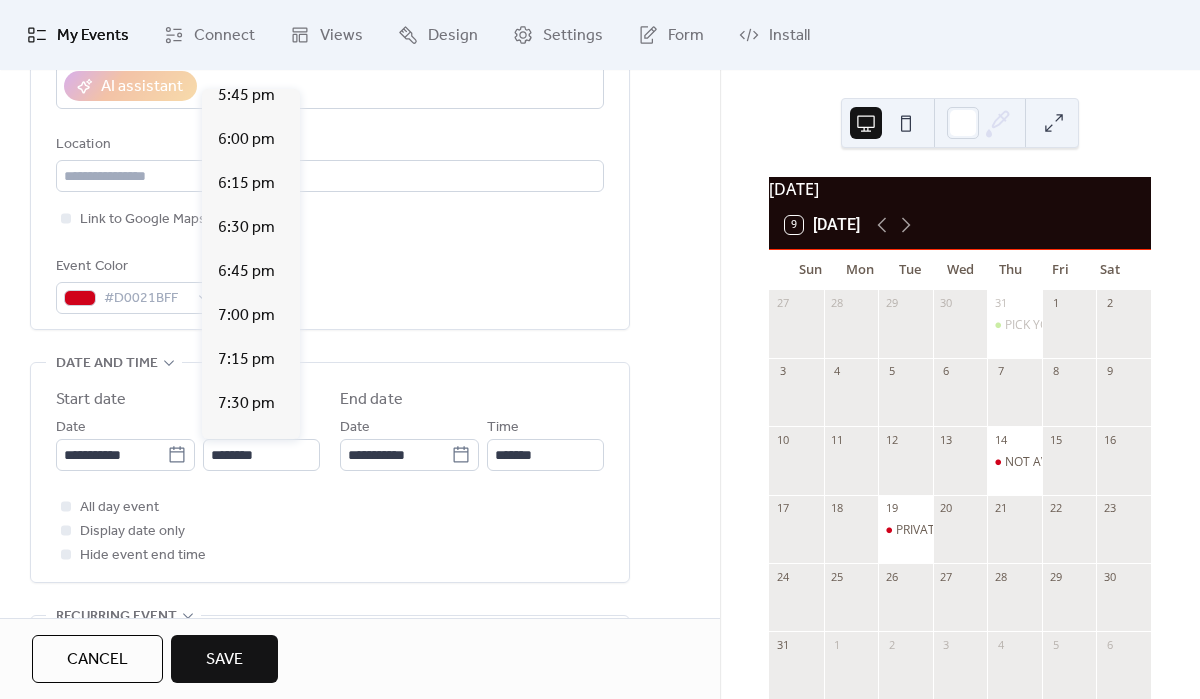 scroll, scrollTop: 3210, scrollLeft: 0, axis: vertical 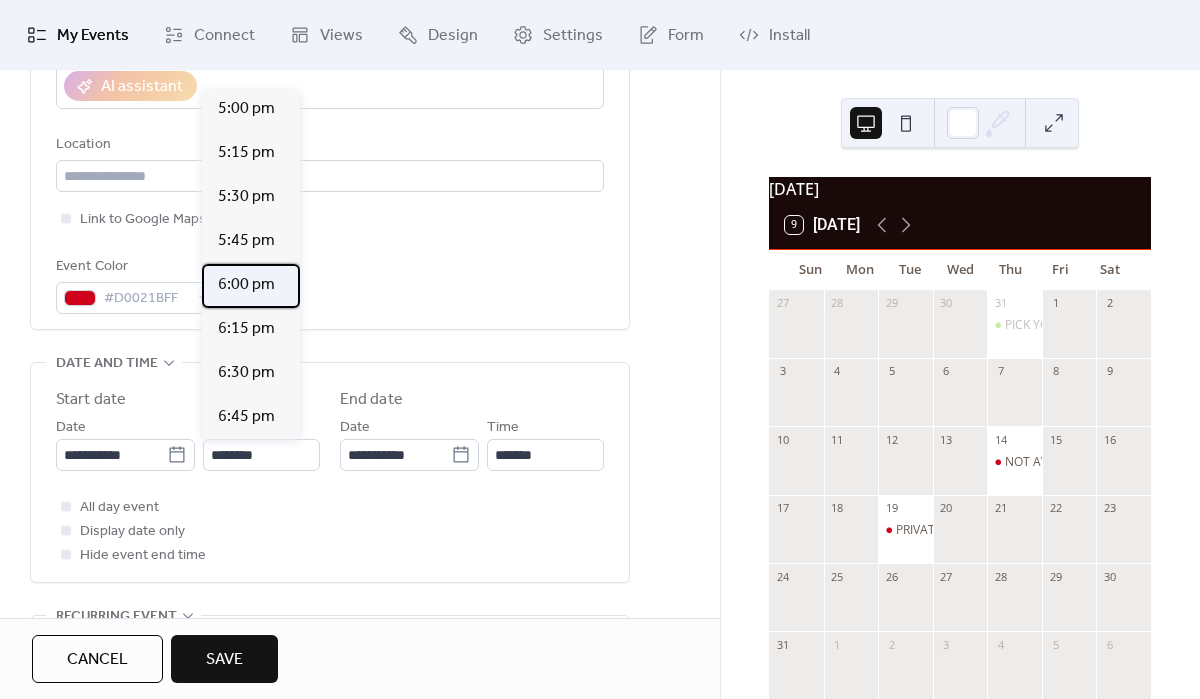 click on "6:00 pm" at bounding box center [246, 285] 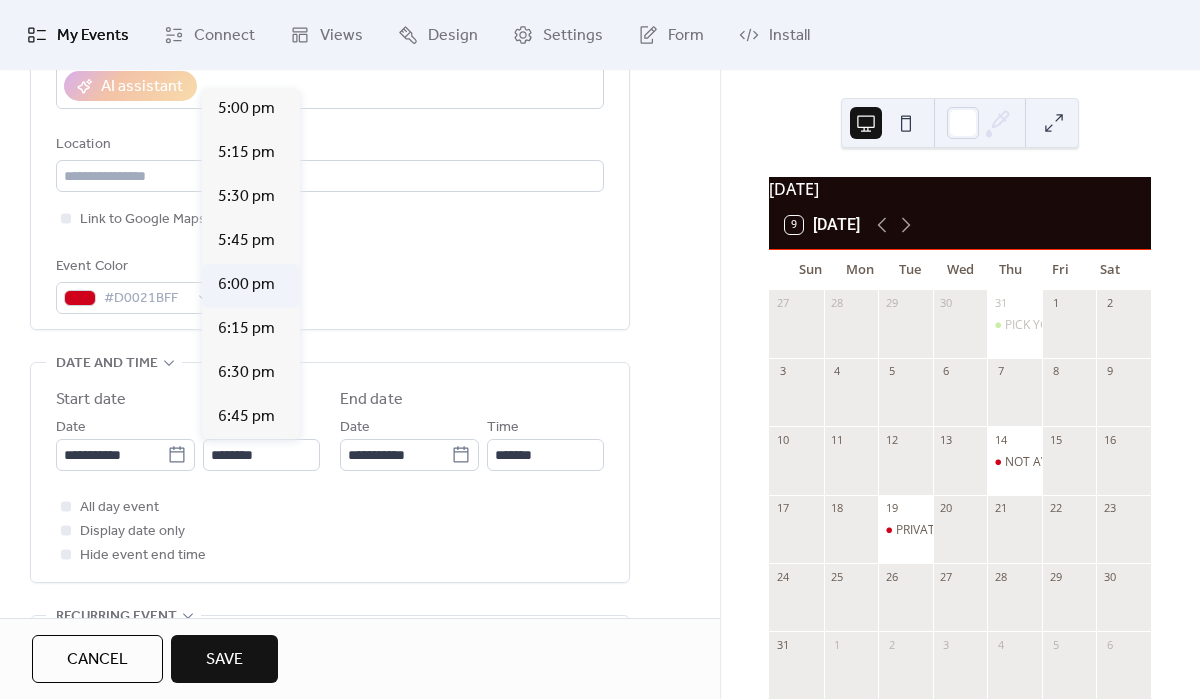type on "*******" 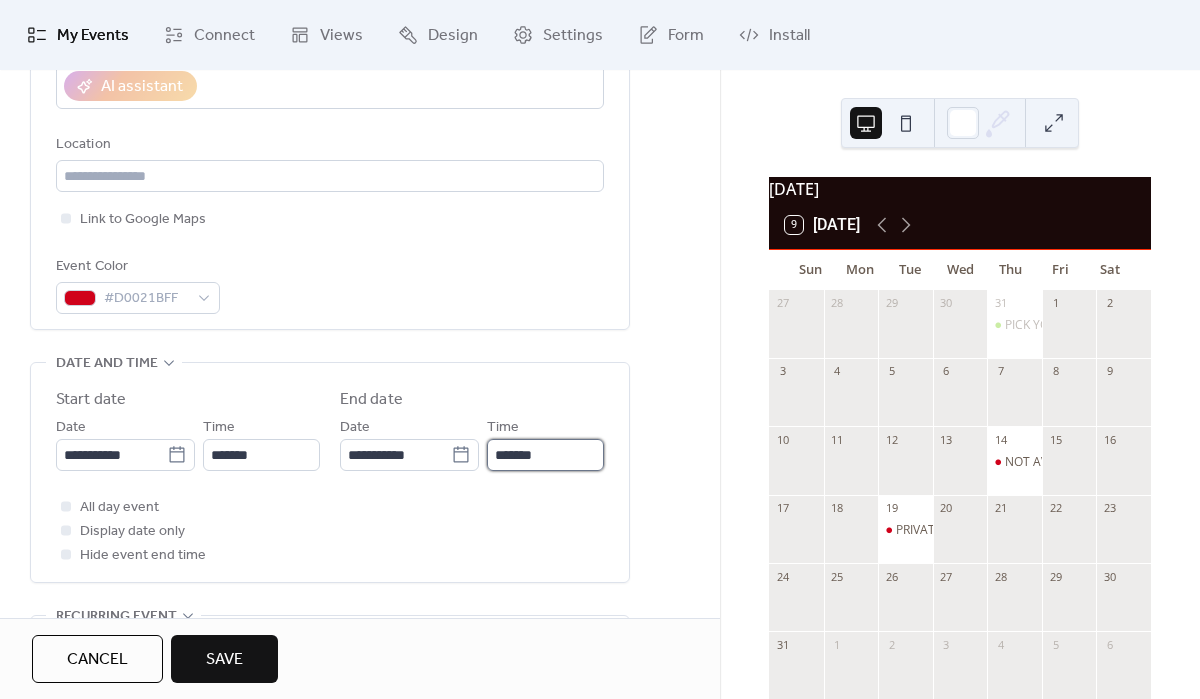 click on "*******" at bounding box center (545, 455) 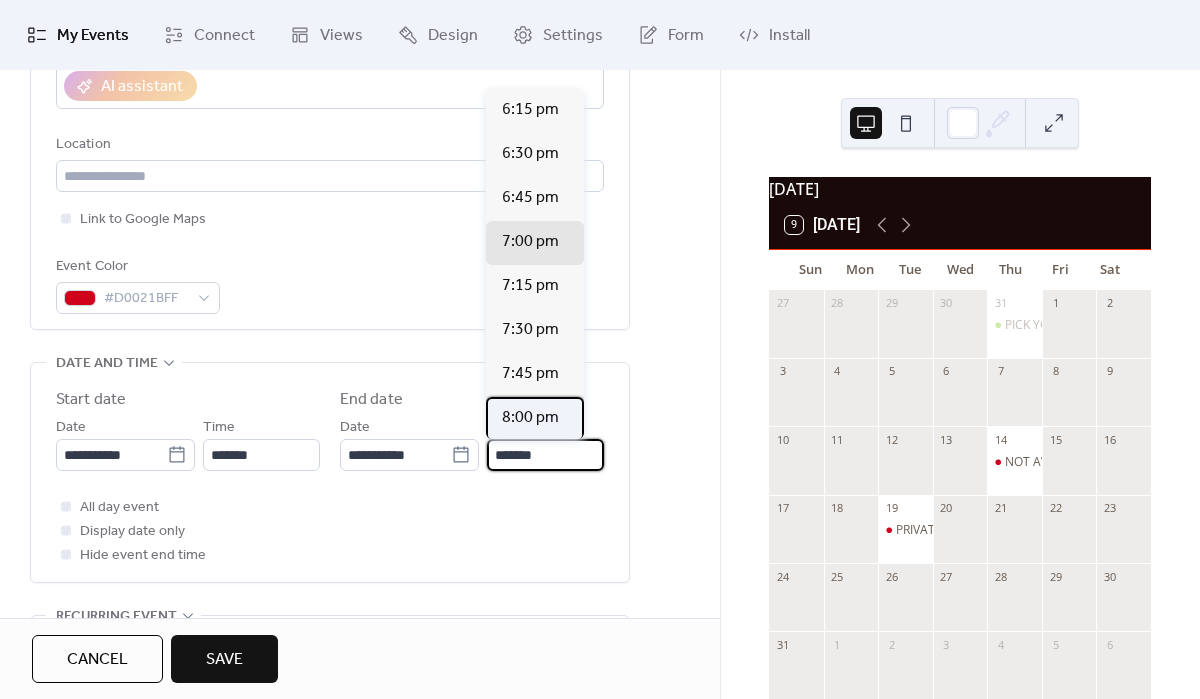 click on "8:00 pm" at bounding box center (535, 419) 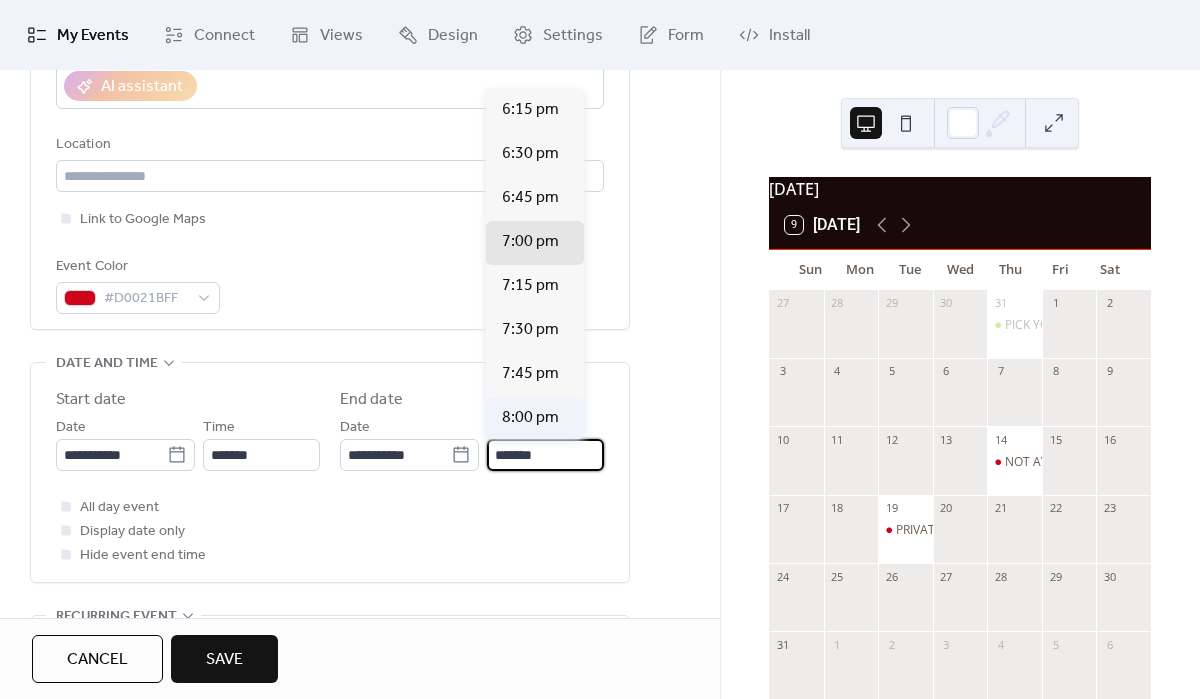 type on "*******" 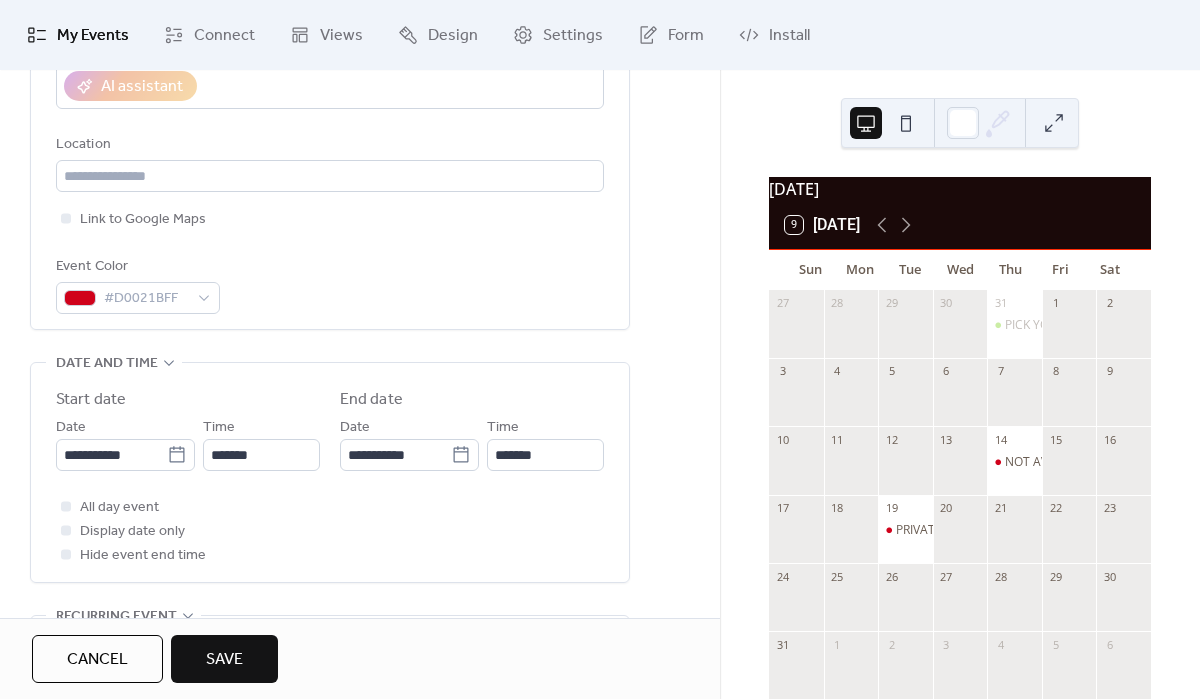 click on "**********" at bounding box center (360, 507) 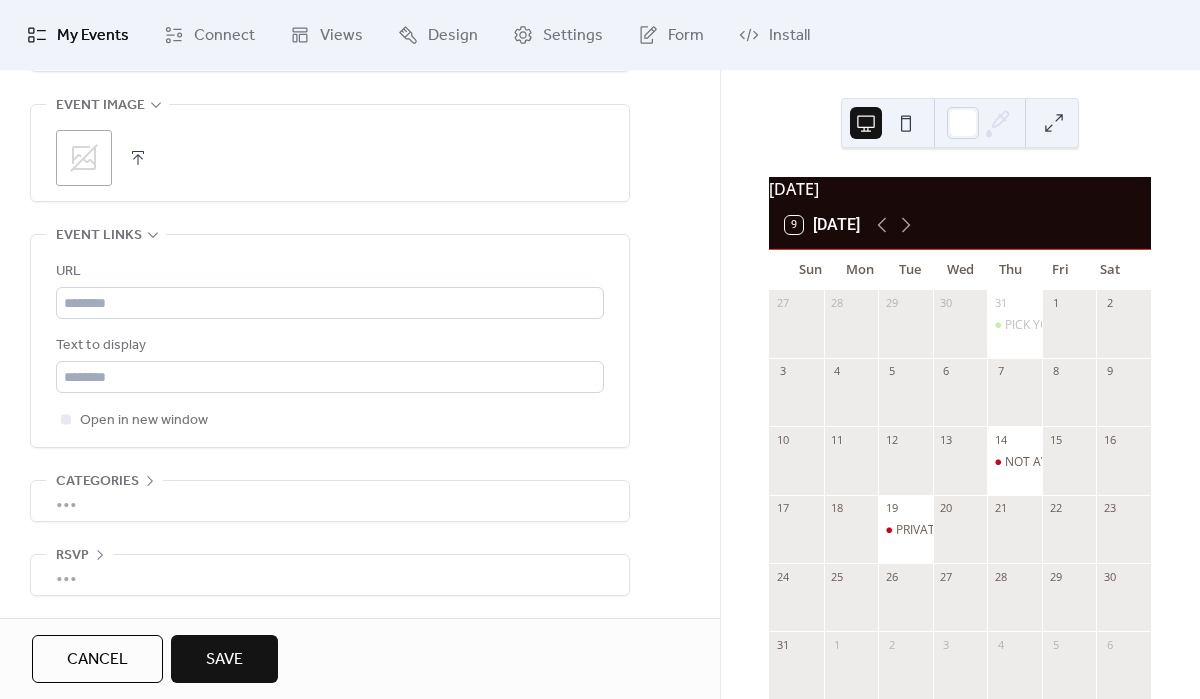 scroll, scrollTop: 1019, scrollLeft: 0, axis: vertical 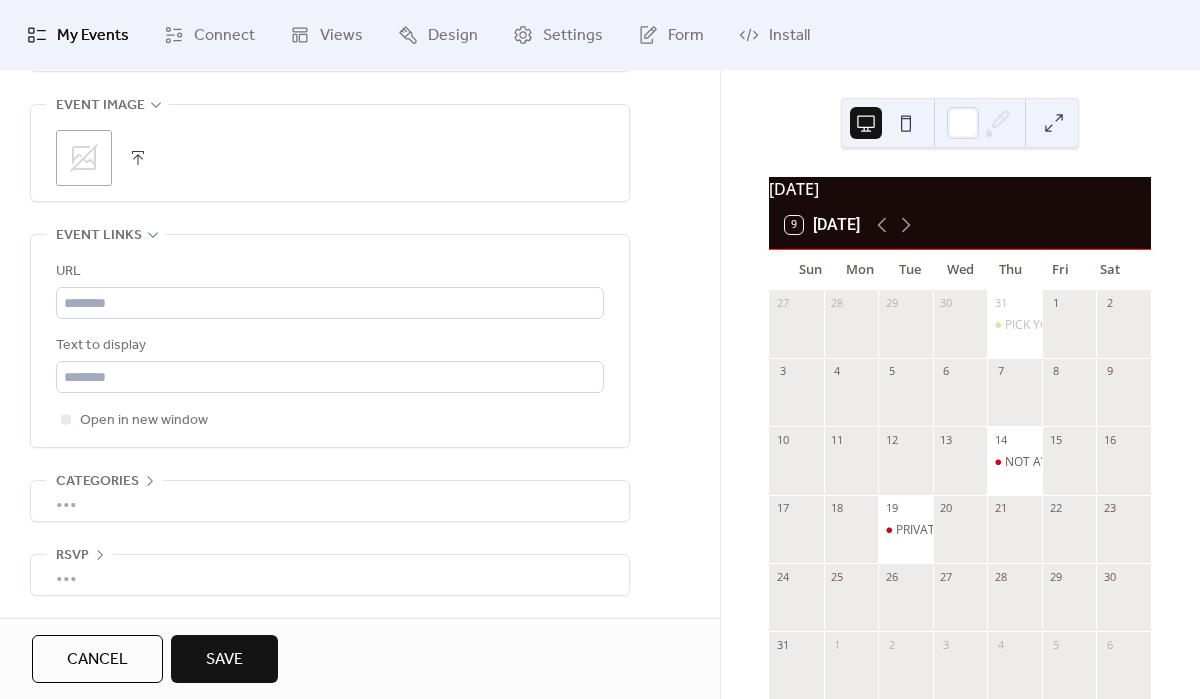 click on "Save" at bounding box center [224, 660] 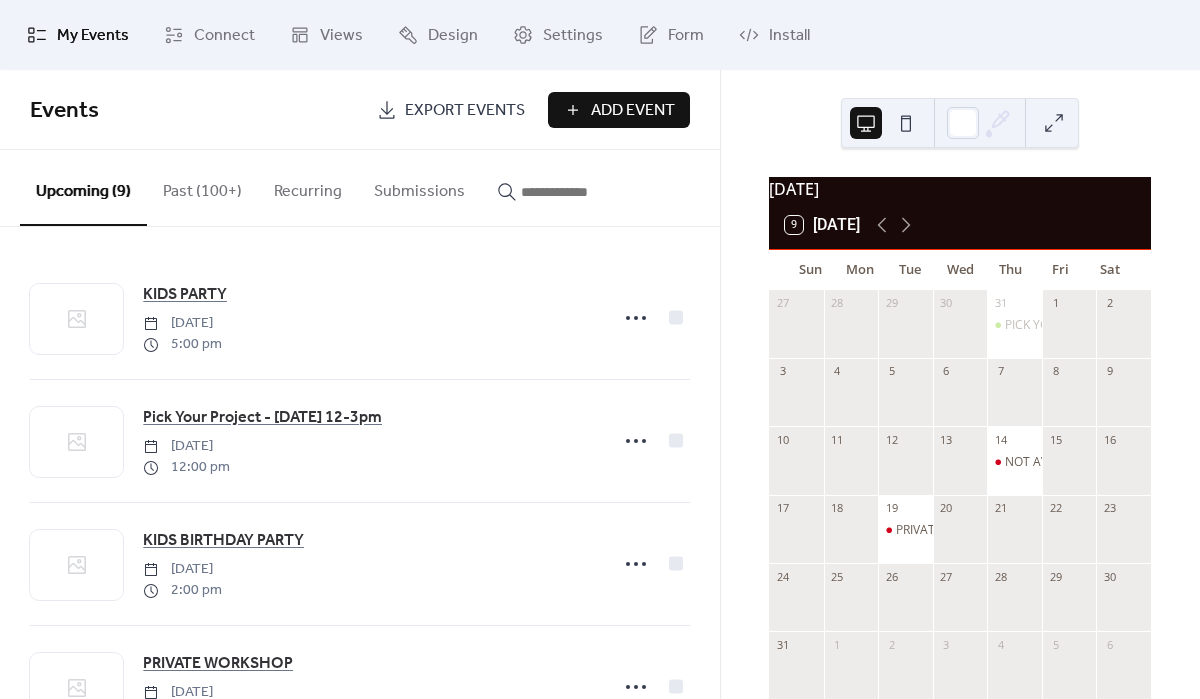 click on "Add Event" at bounding box center [633, 111] 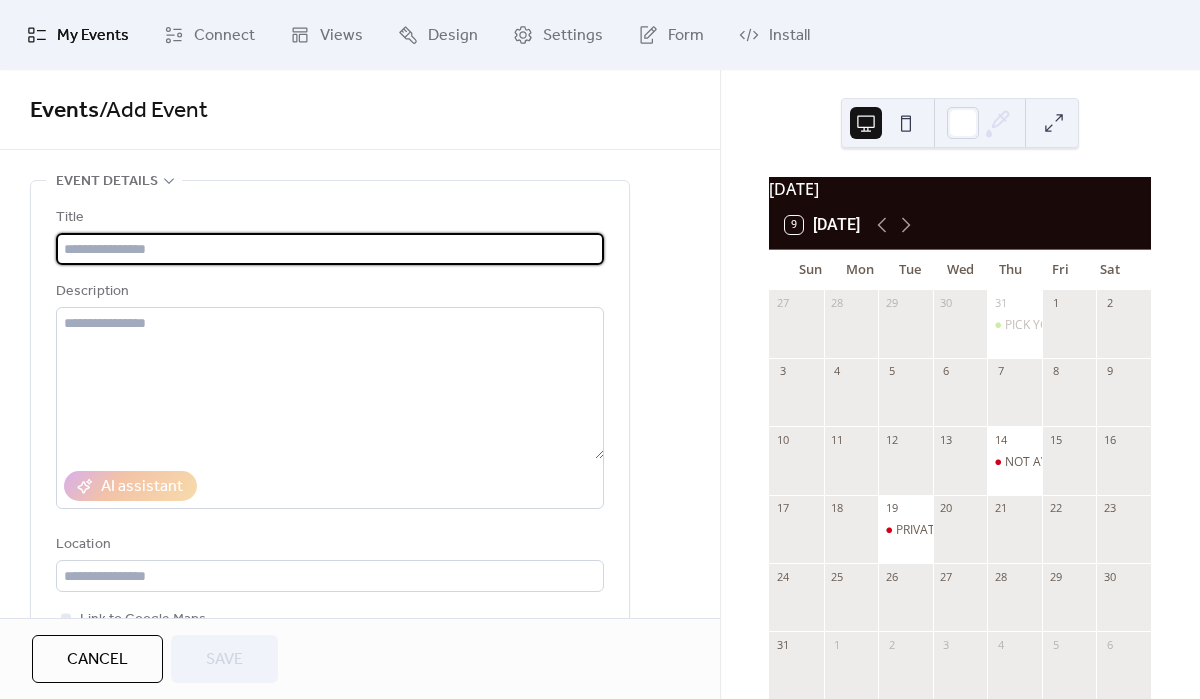 click at bounding box center [330, 249] 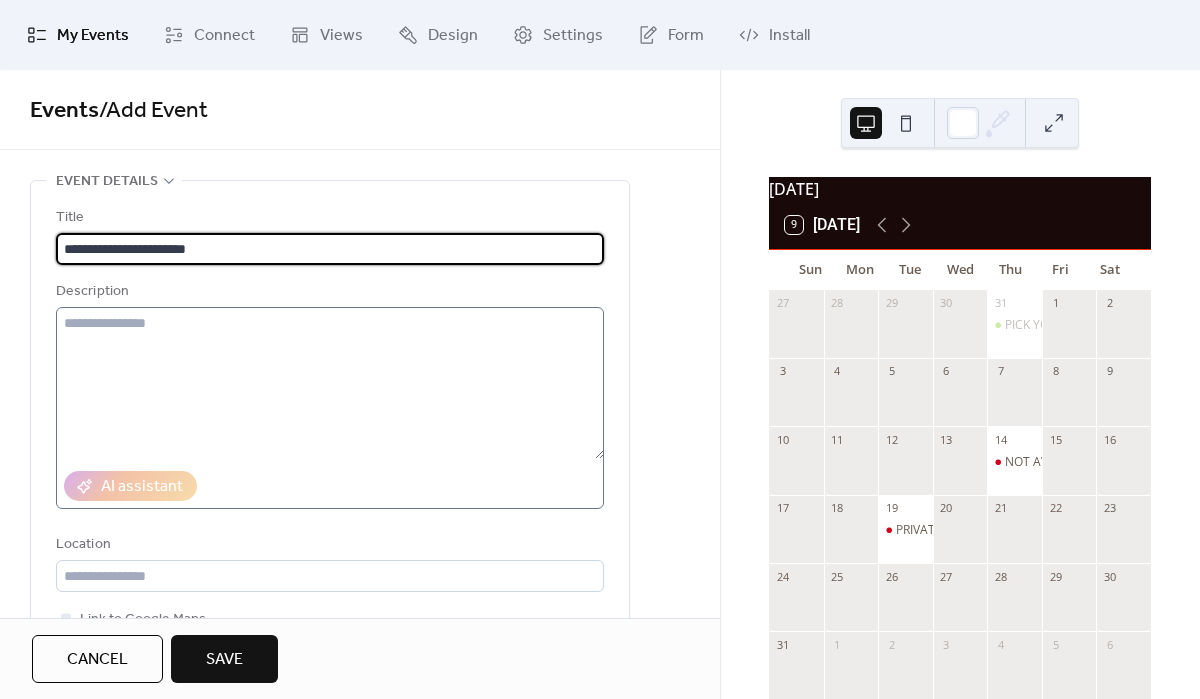 type on "**********" 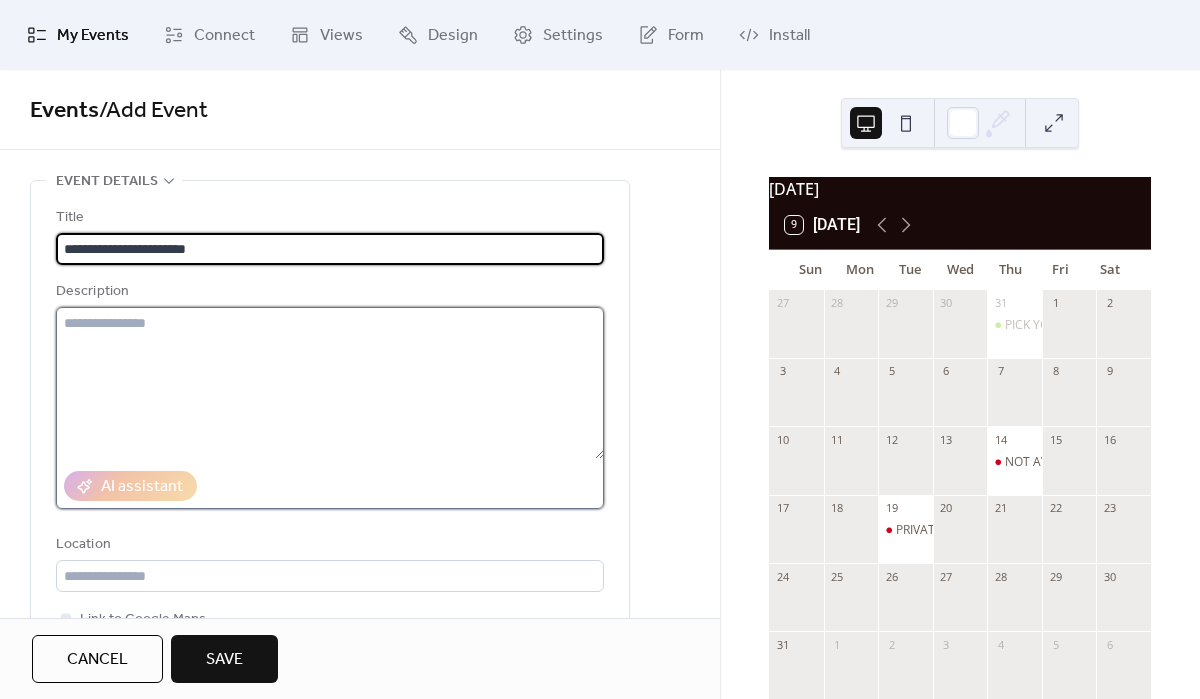 click at bounding box center [330, 383] 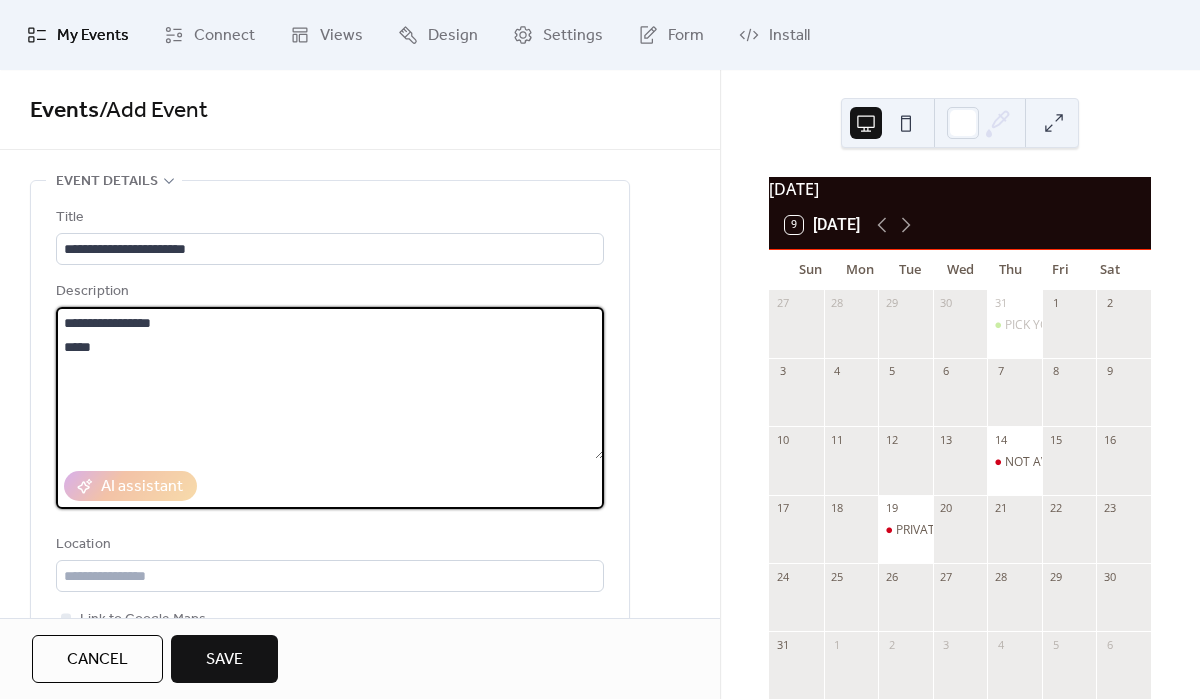 type on "**********" 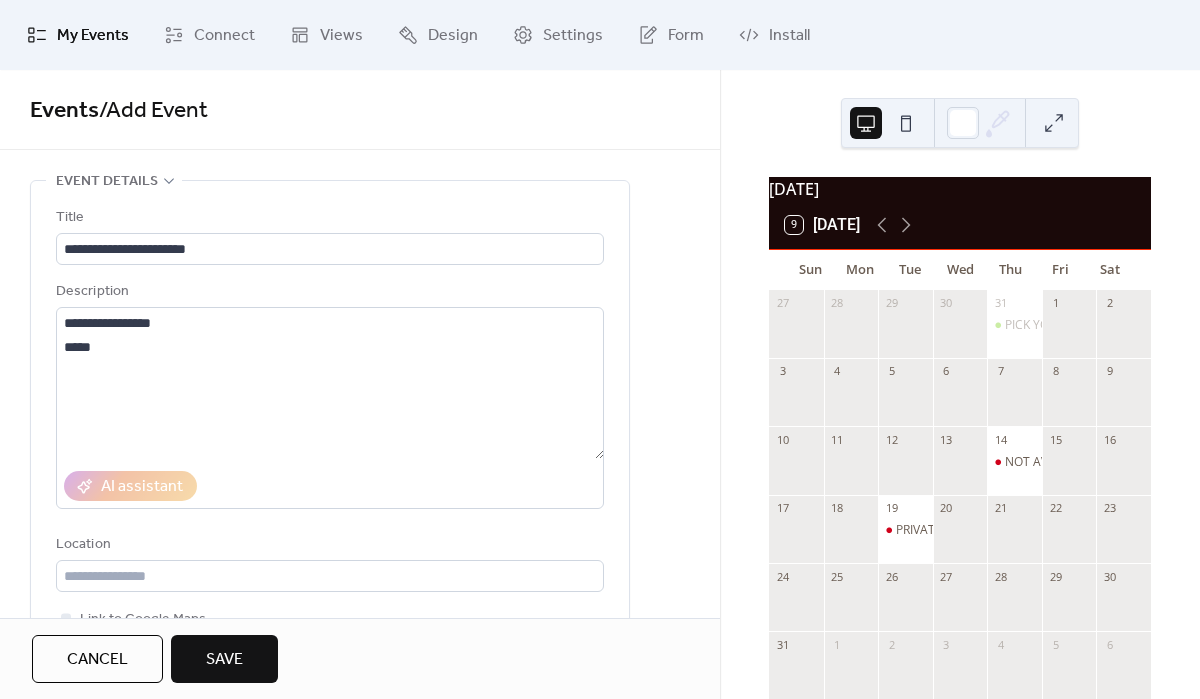 click on "**********" at bounding box center (360, 907) 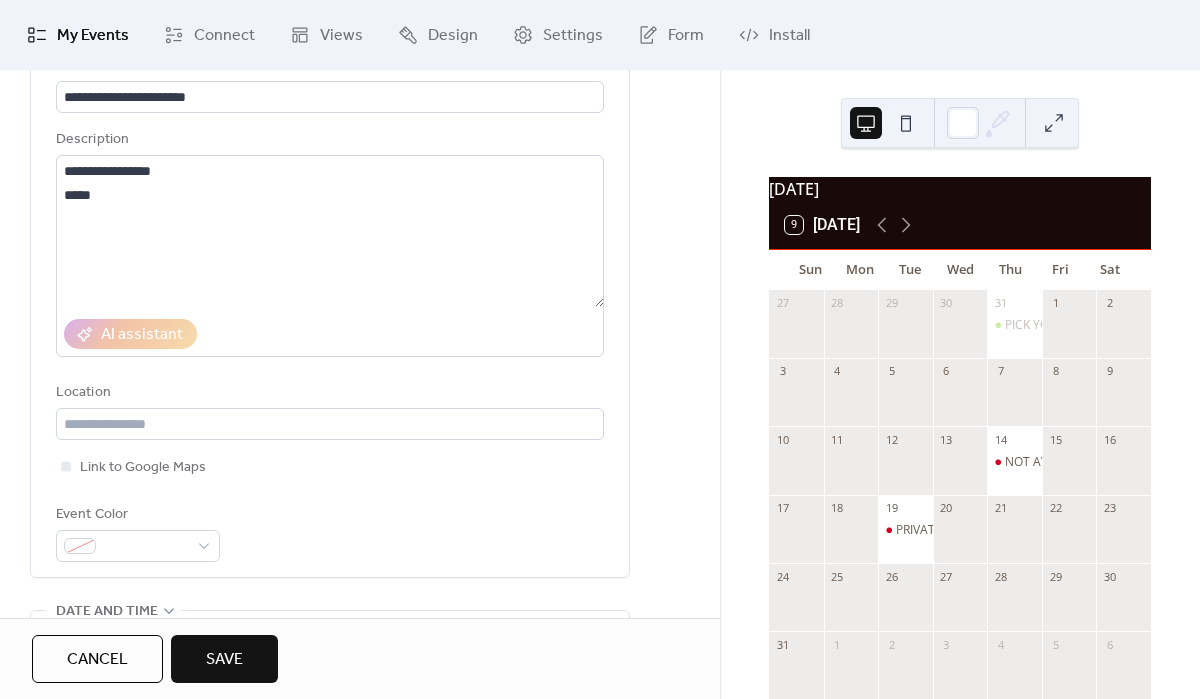 scroll, scrollTop: 160, scrollLeft: 0, axis: vertical 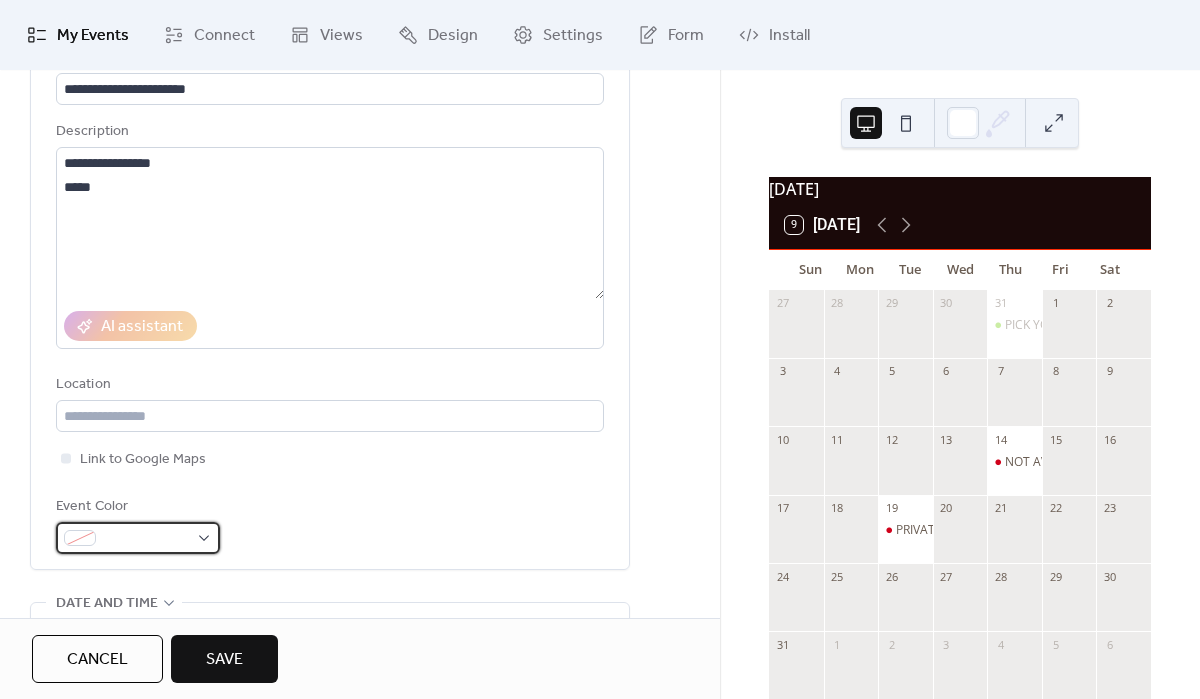 click at bounding box center [138, 538] 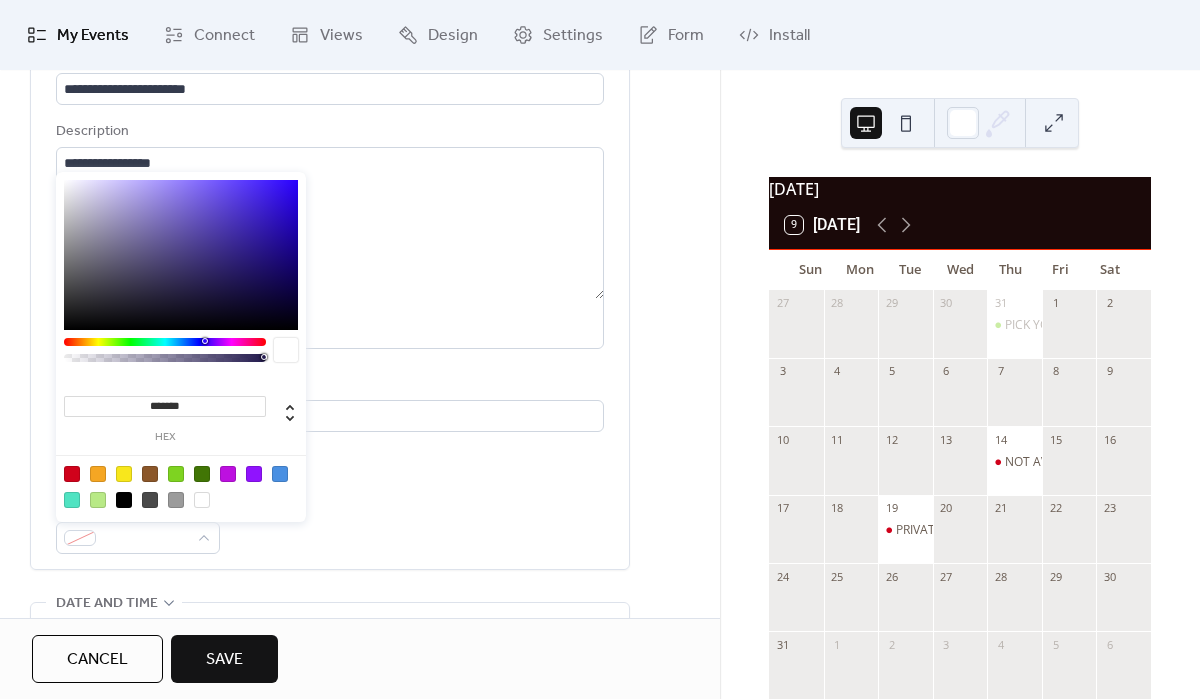 click at bounding box center [72, 474] 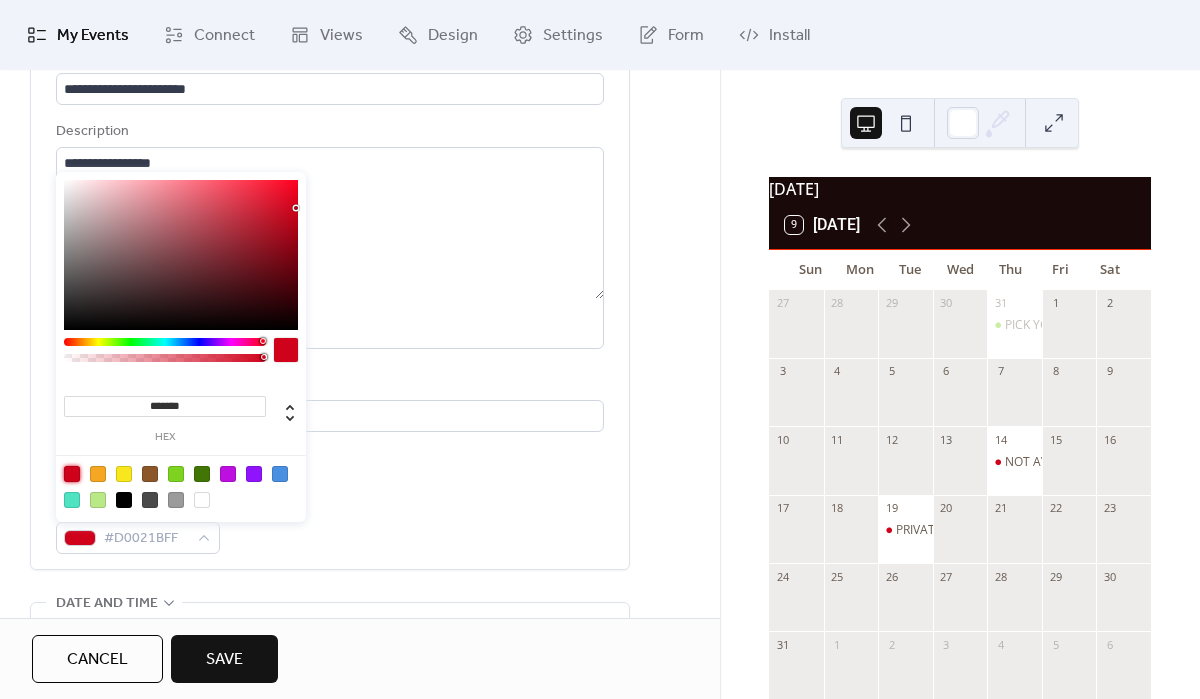 click on "**********" at bounding box center (330, 295) 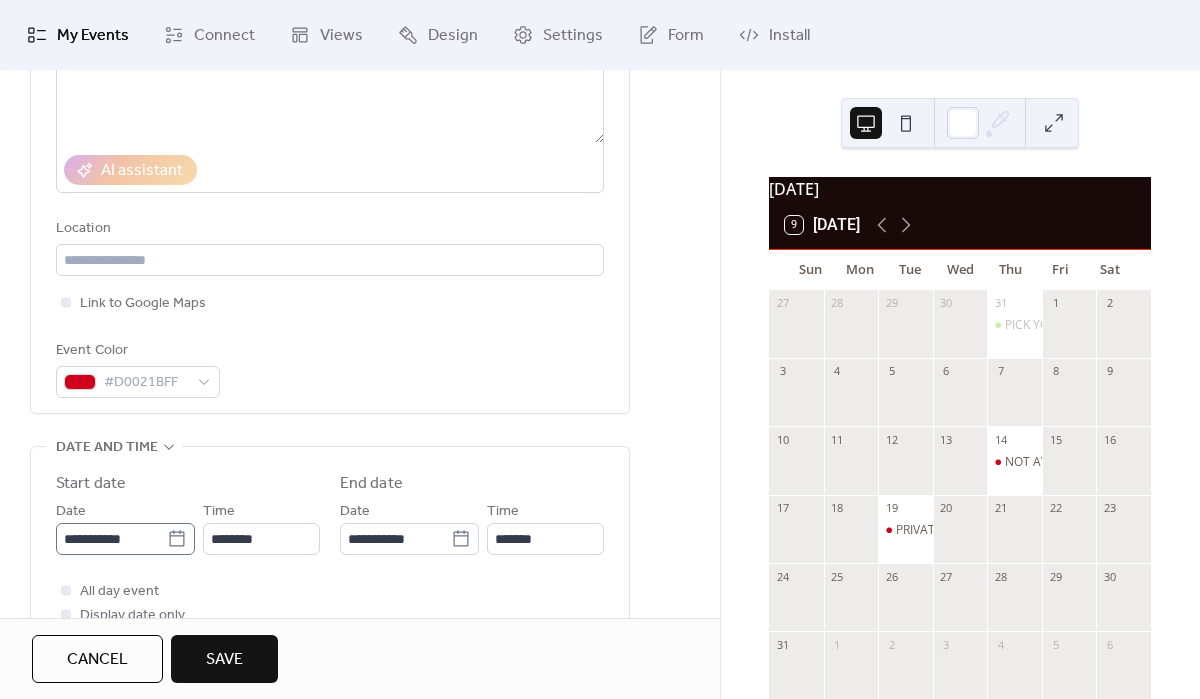 scroll, scrollTop: 360, scrollLeft: 0, axis: vertical 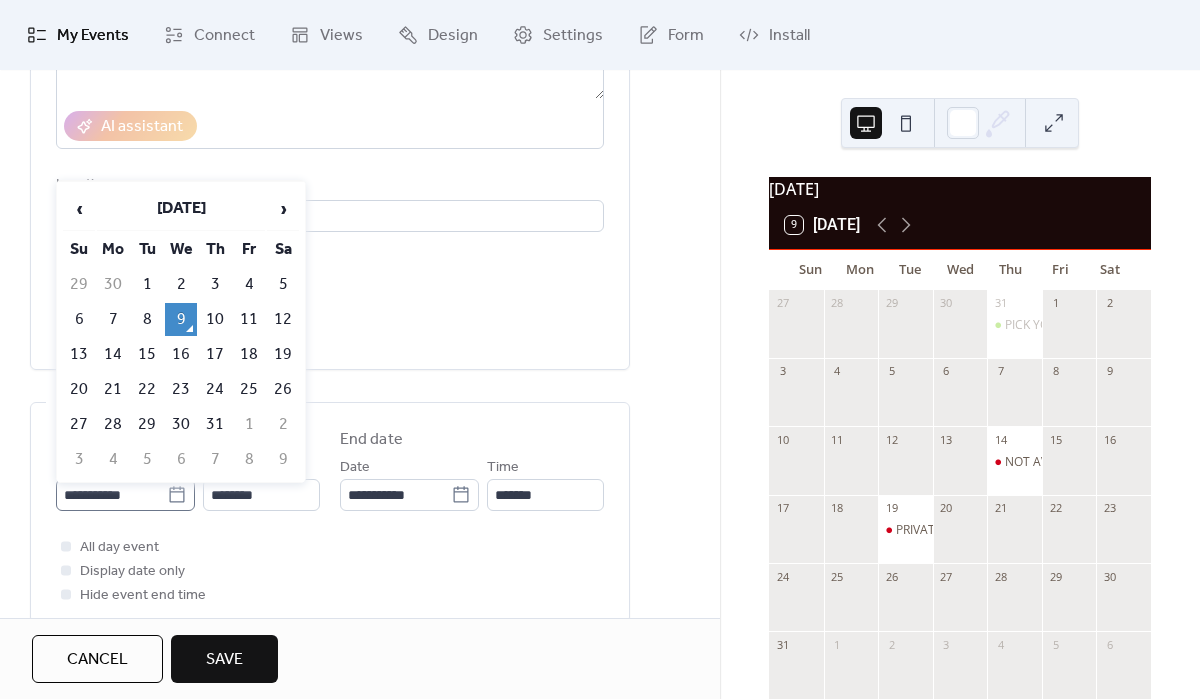 click 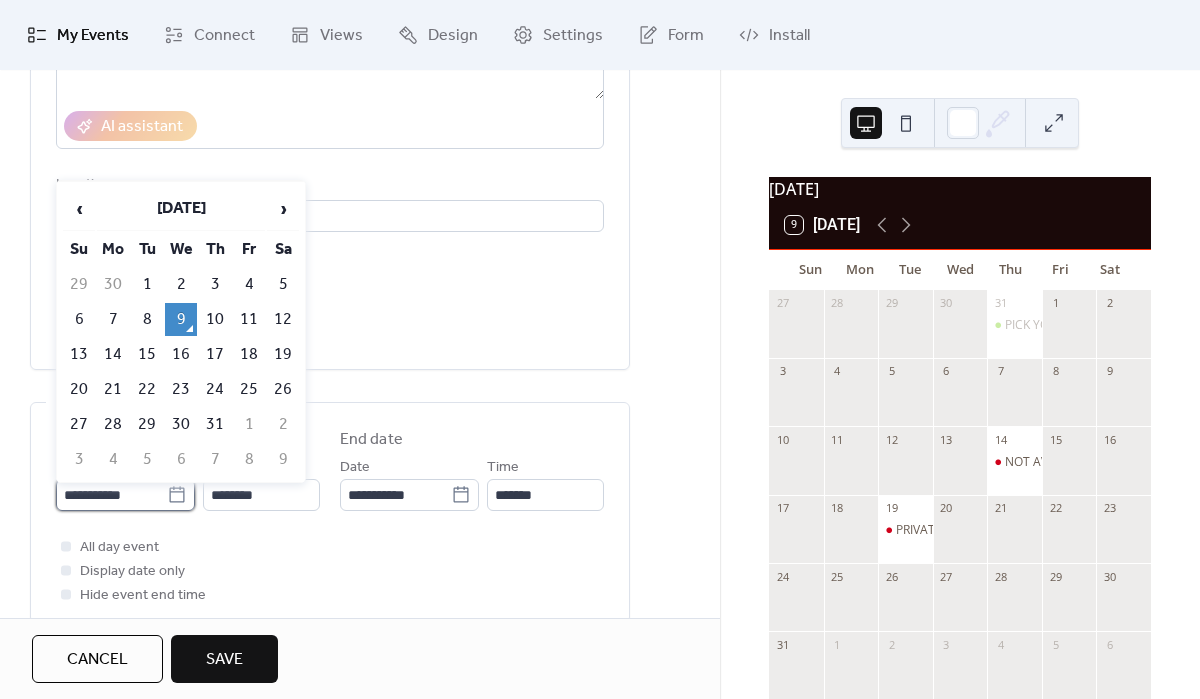 click on "**********" at bounding box center (111, 495) 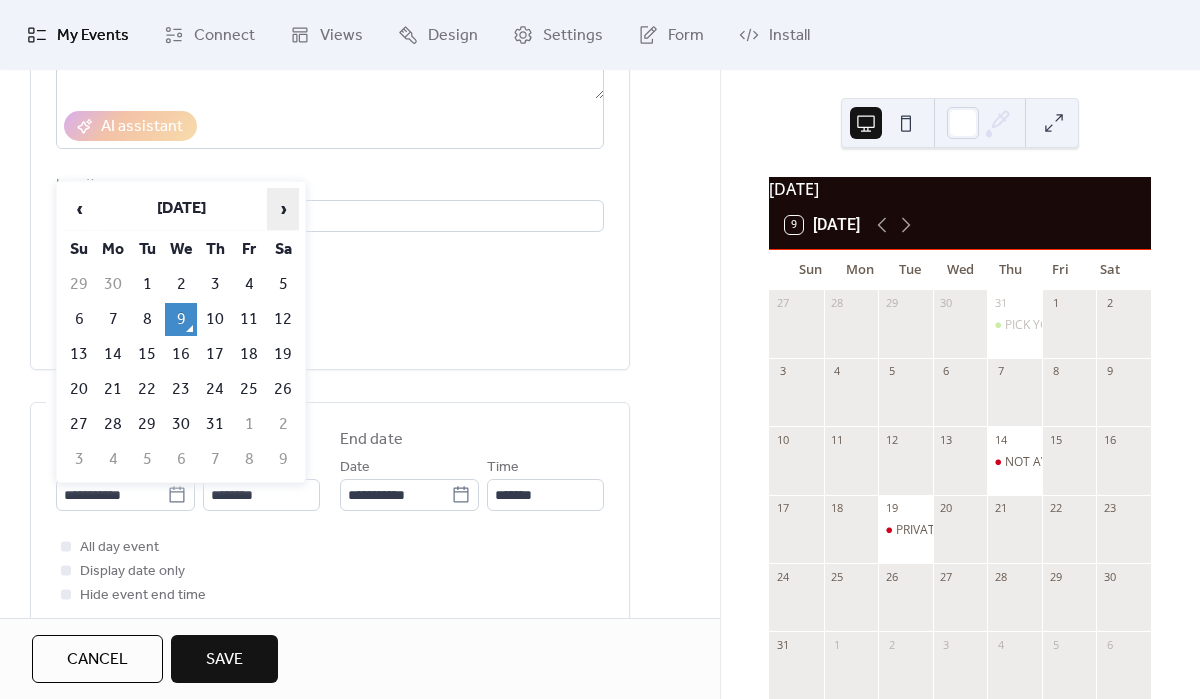 click on "›" at bounding box center [283, 209] 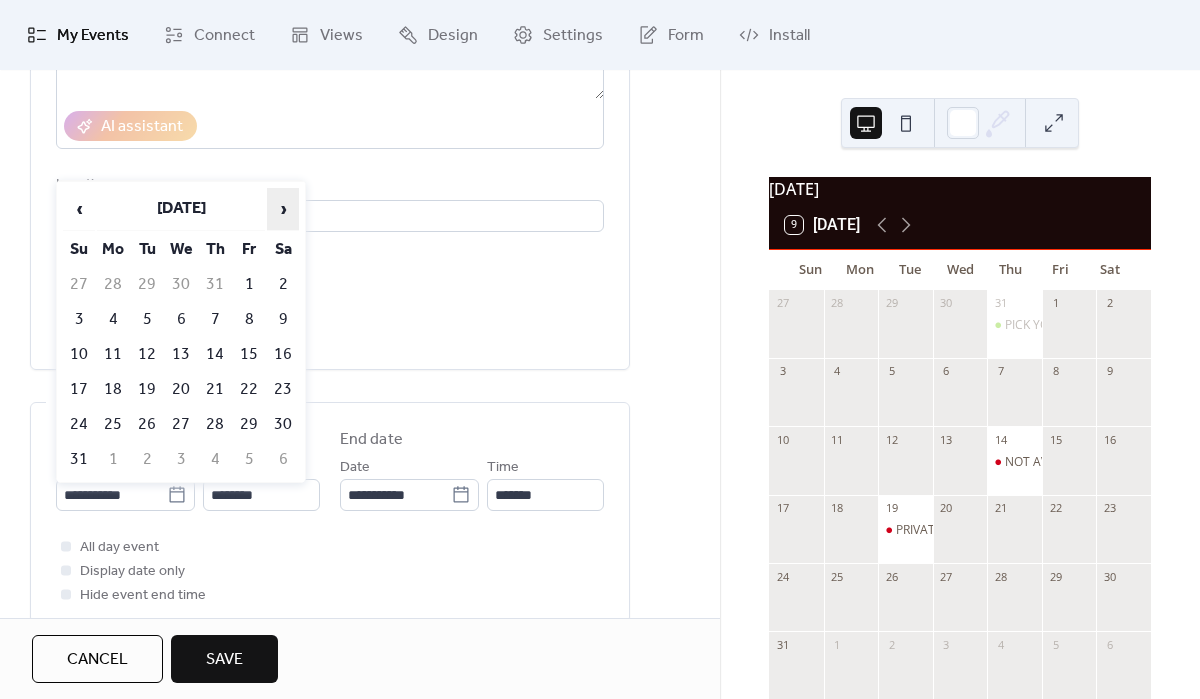 click on "›" at bounding box center (283, 209) 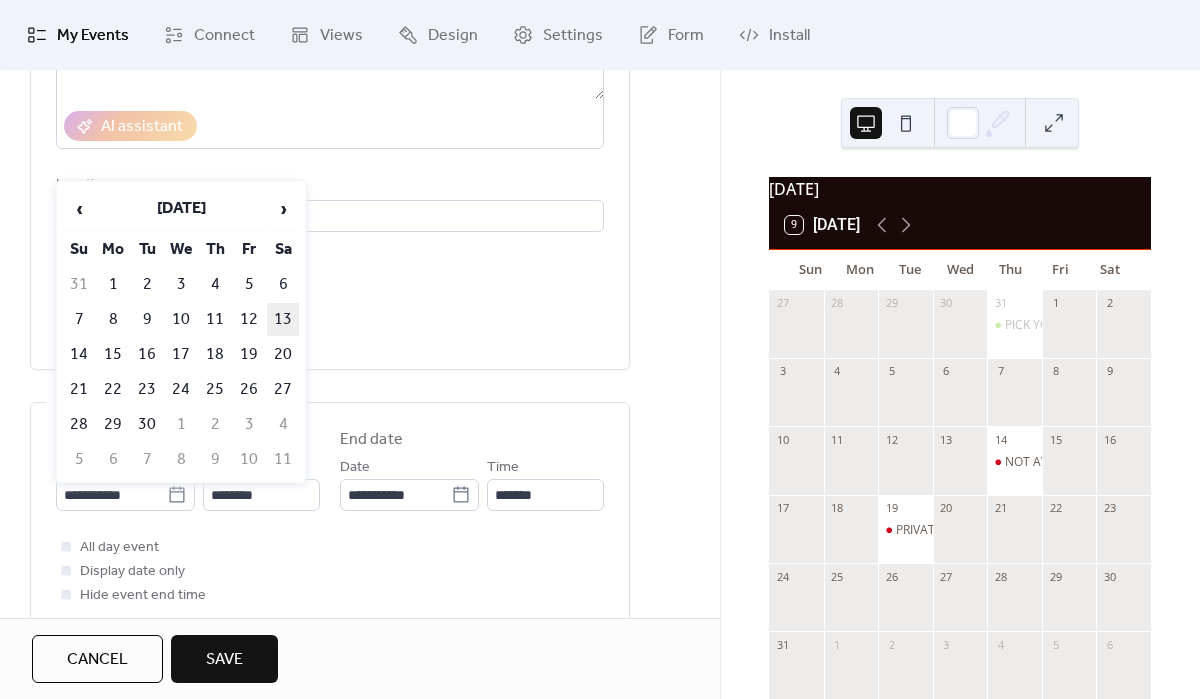 click on "13" at bounding box center (283, 319) 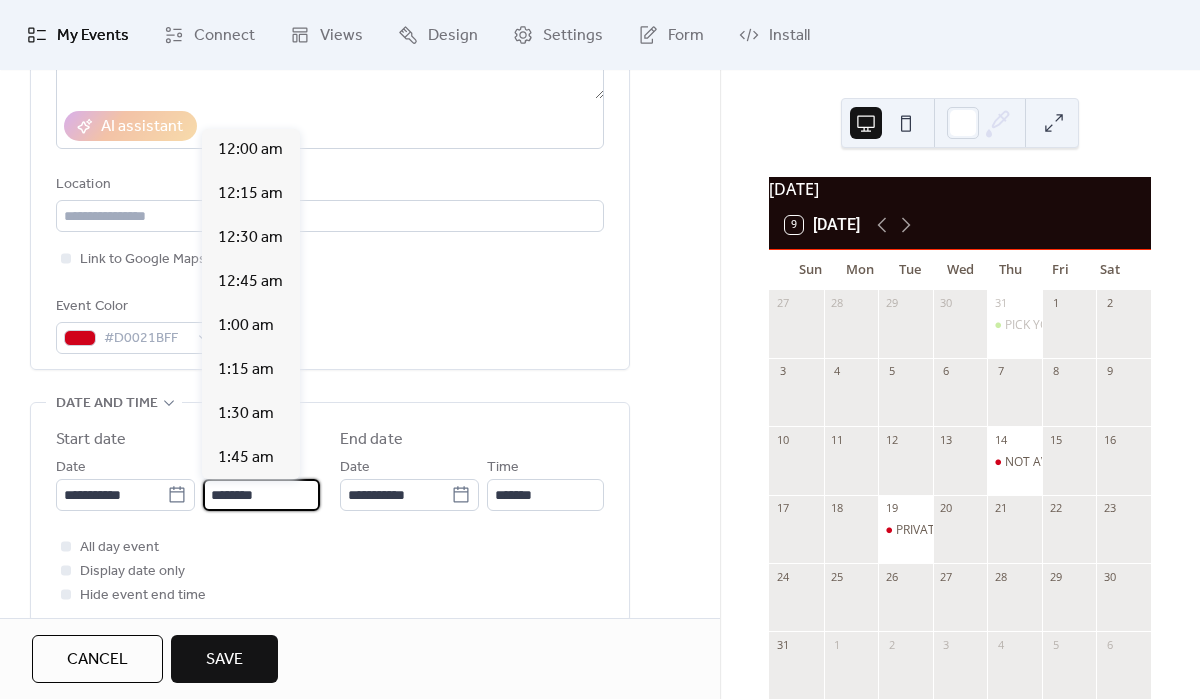 click on "********" at bounding box center [261, 495] 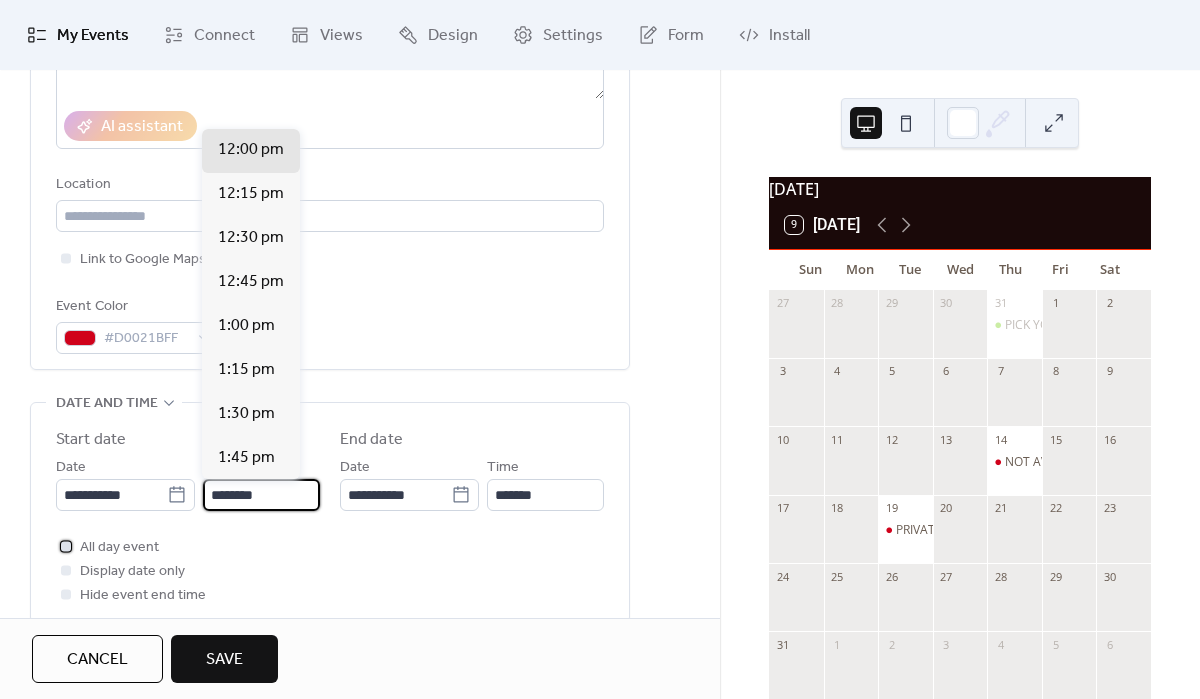 click on "All day event" at bounding box center [119, 548] 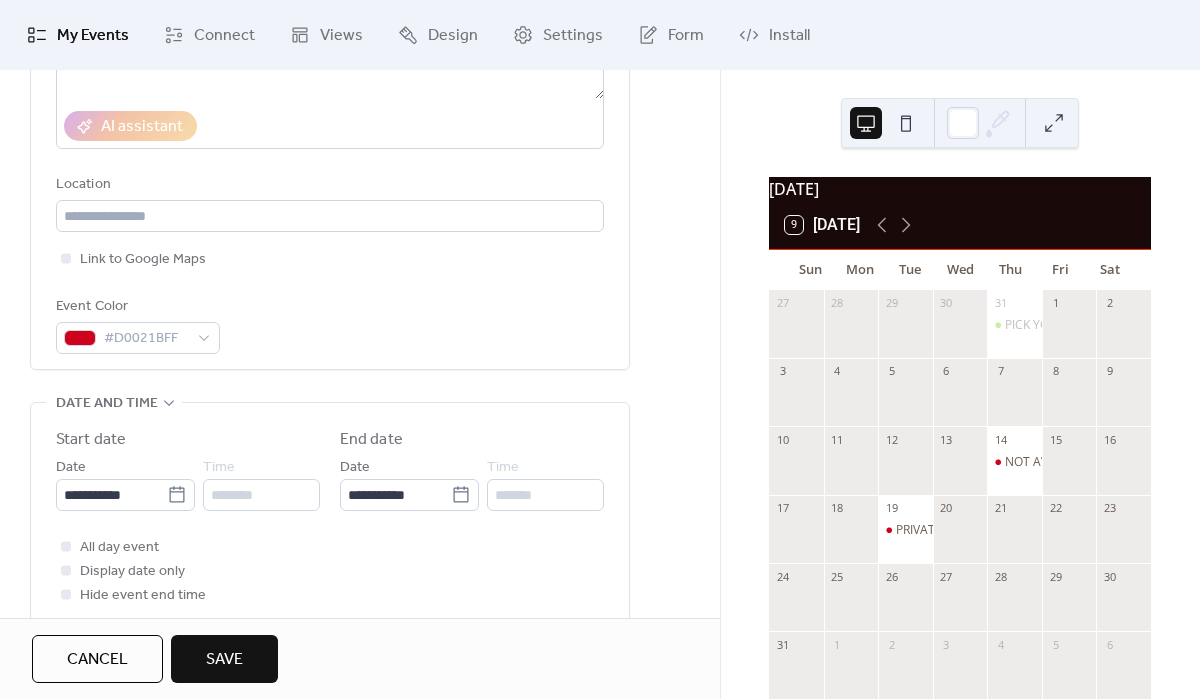 click on "**********" at bounding box center [360, 547] 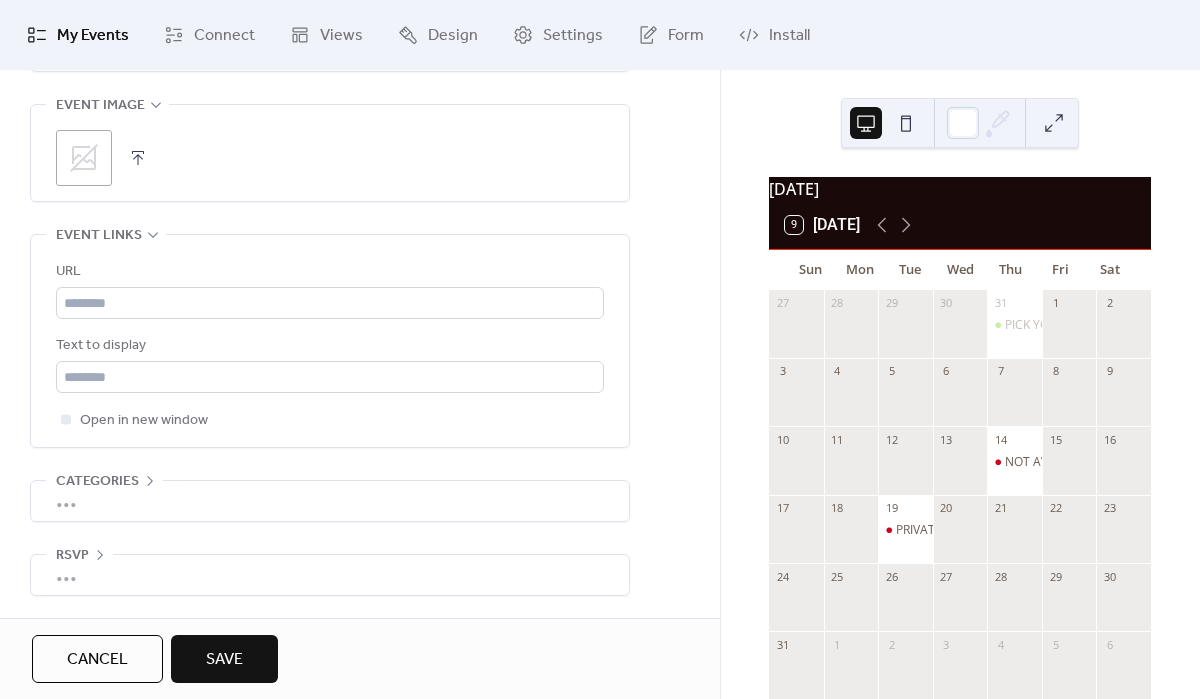 scroll, scrollTop: 1019, scrollLeft: 0, axis: vertical 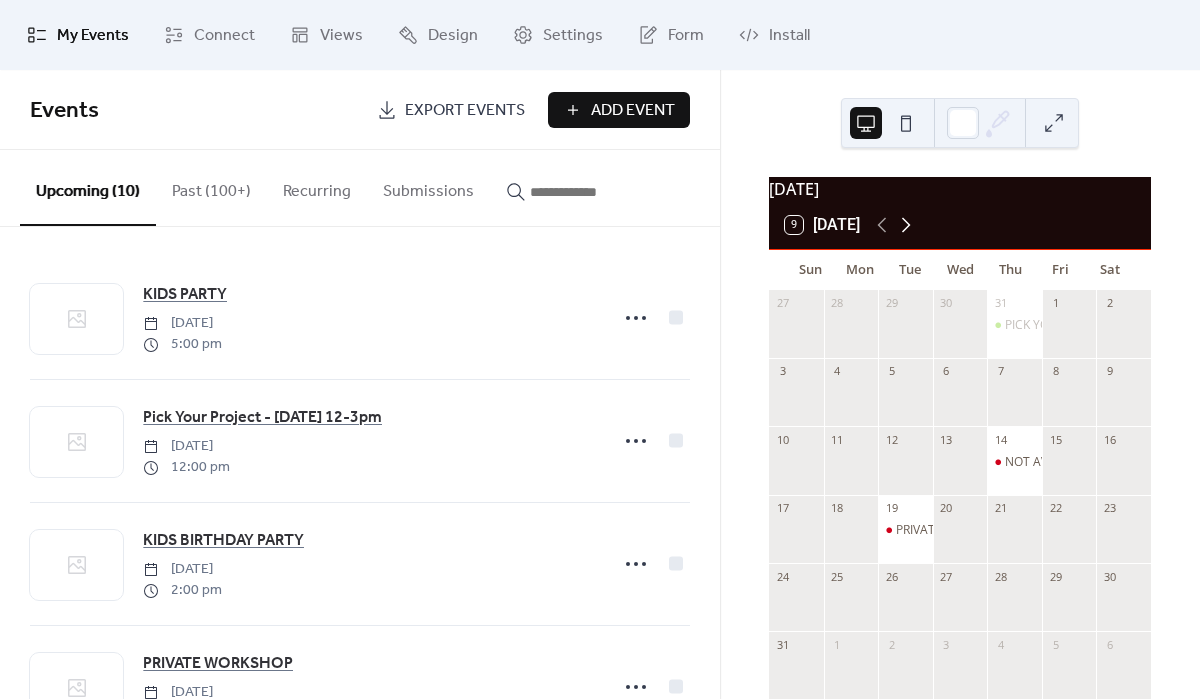 click 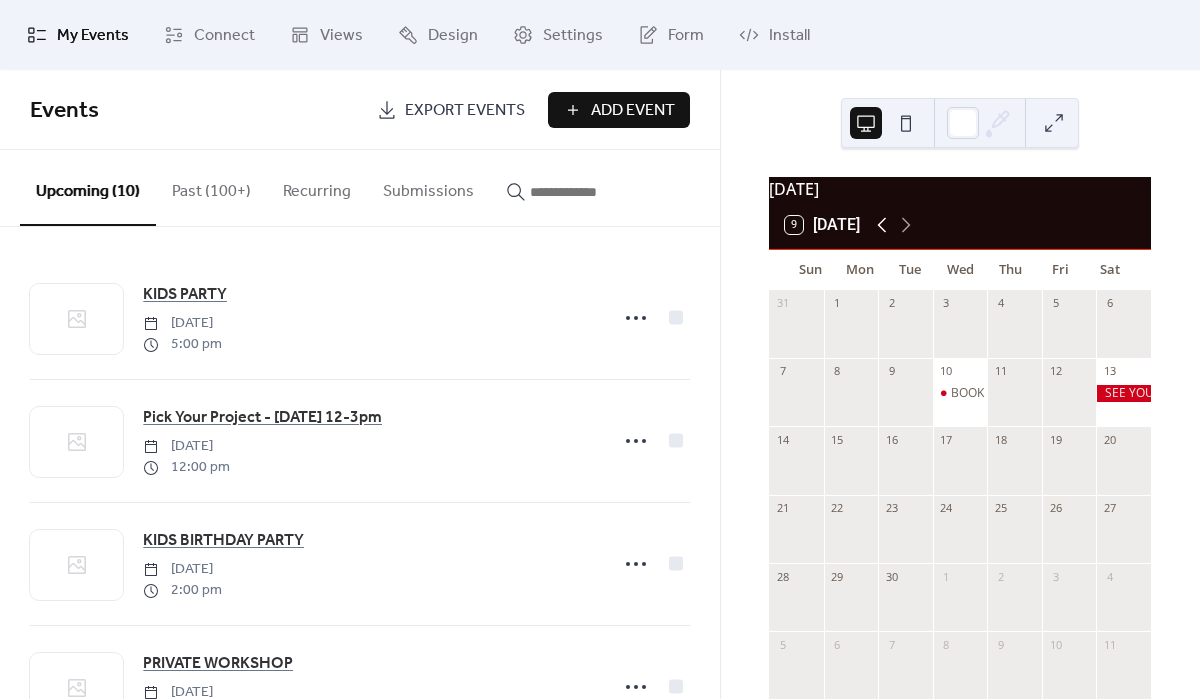 click 